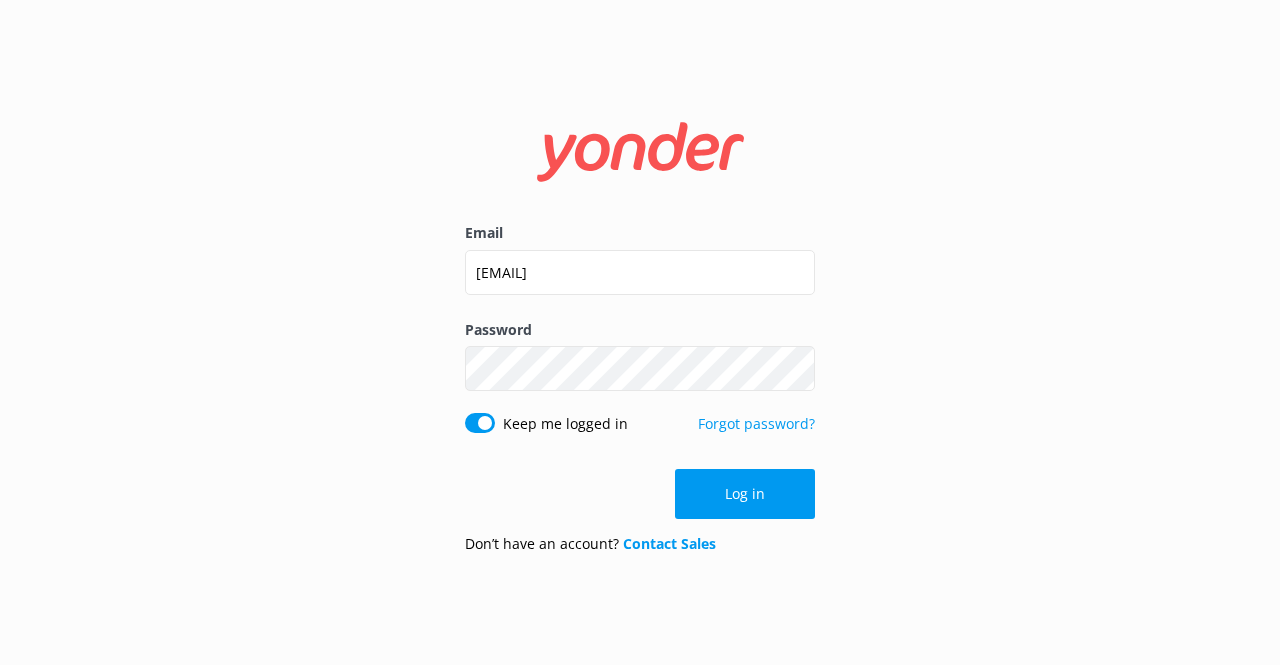 scroll, scrollTop: 0, scrollLeft: 0, axis: both 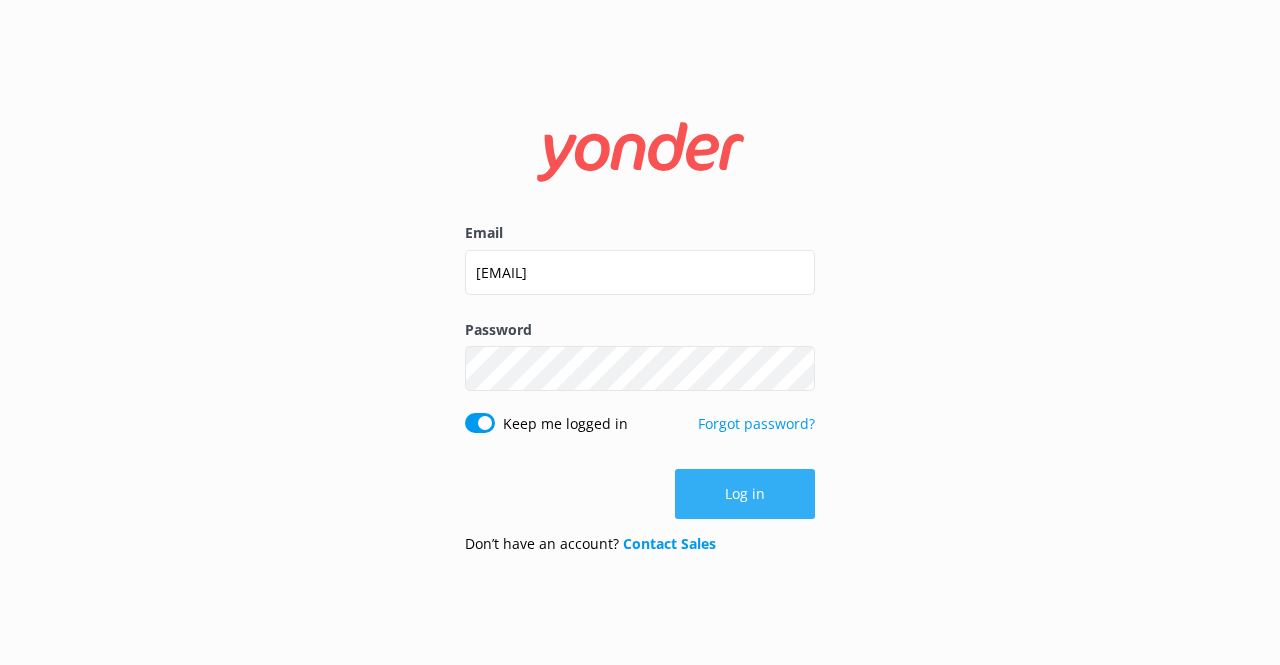 click on "Log in" at bounding box center (745, 494) 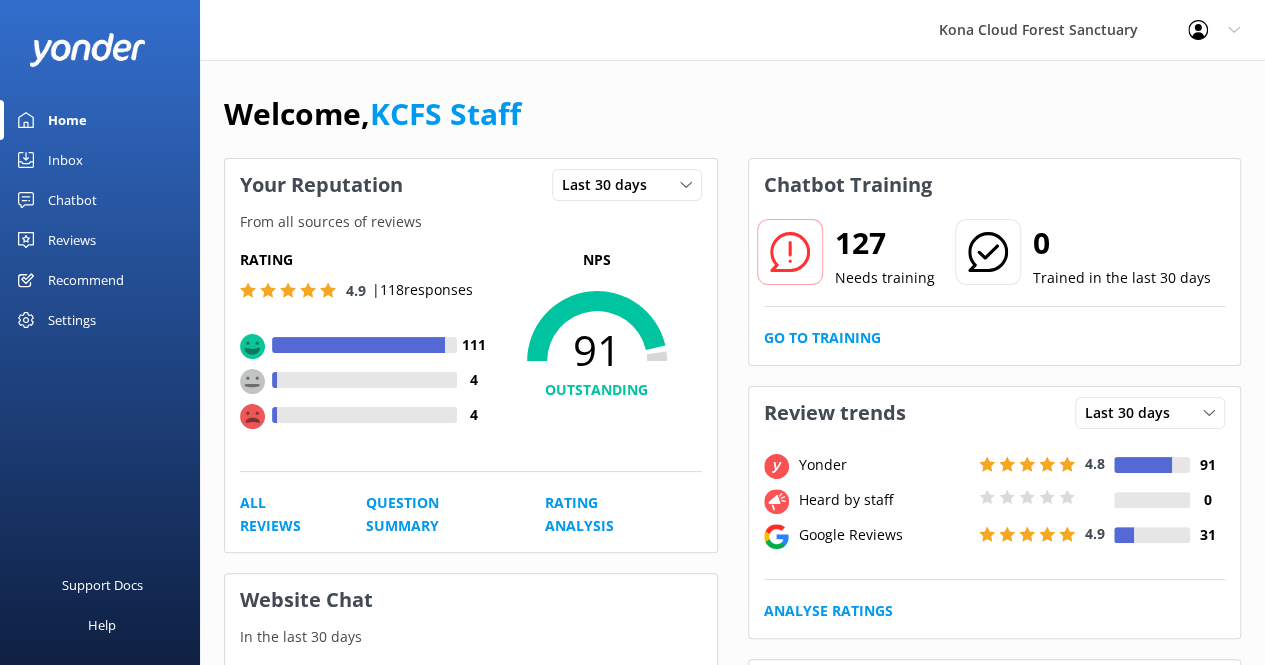 click on "Inbox" at bounding box center [65, 160] 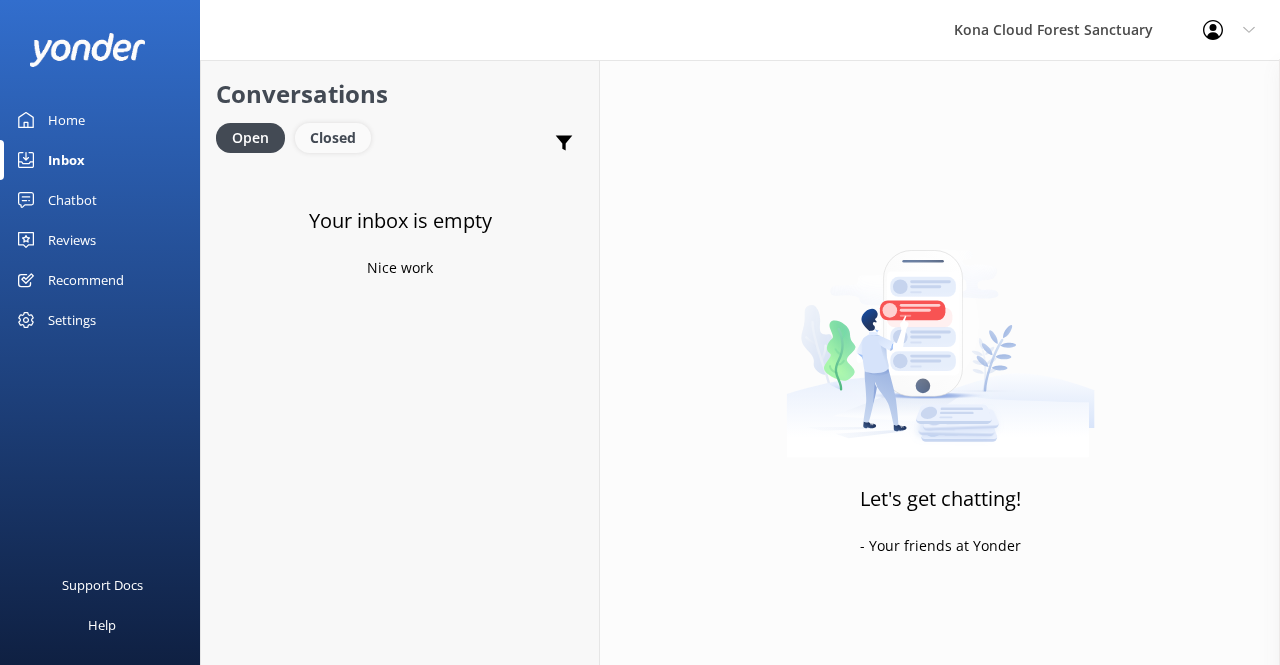 click on "Closed" at bounding box center (333, 138) 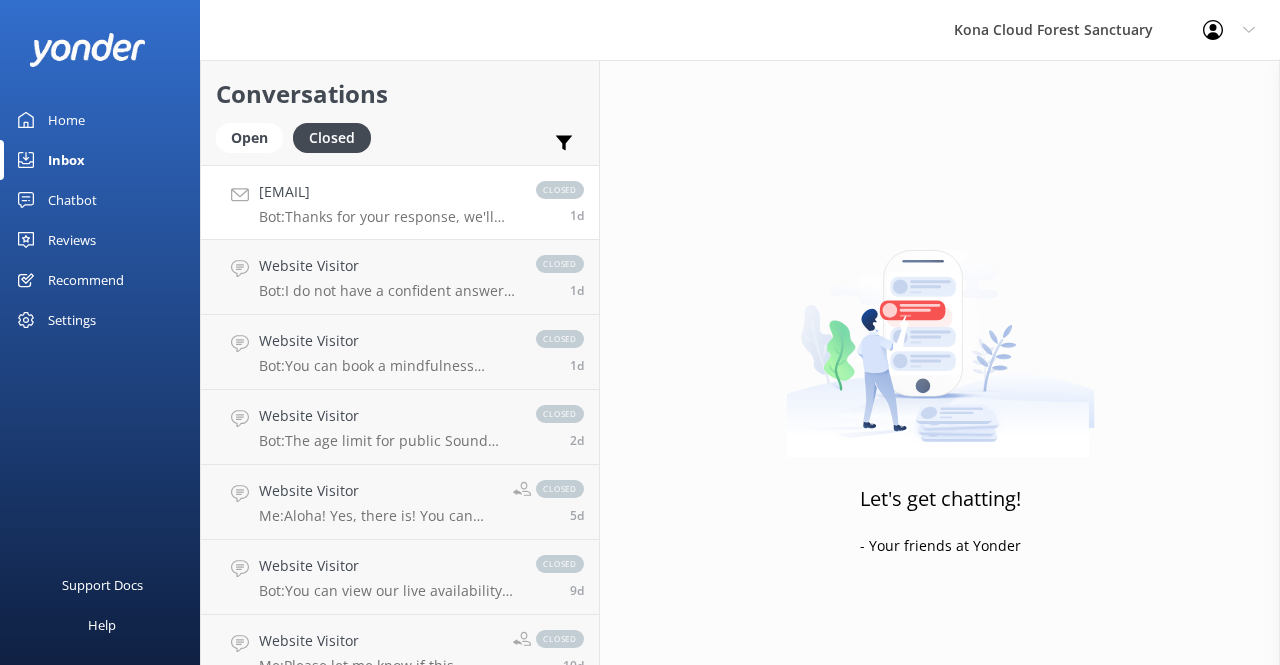 click on "Bot:  Thanks for your response, we'll get back to you as soon as we can during opening hours." at bounding box center [387, 217] 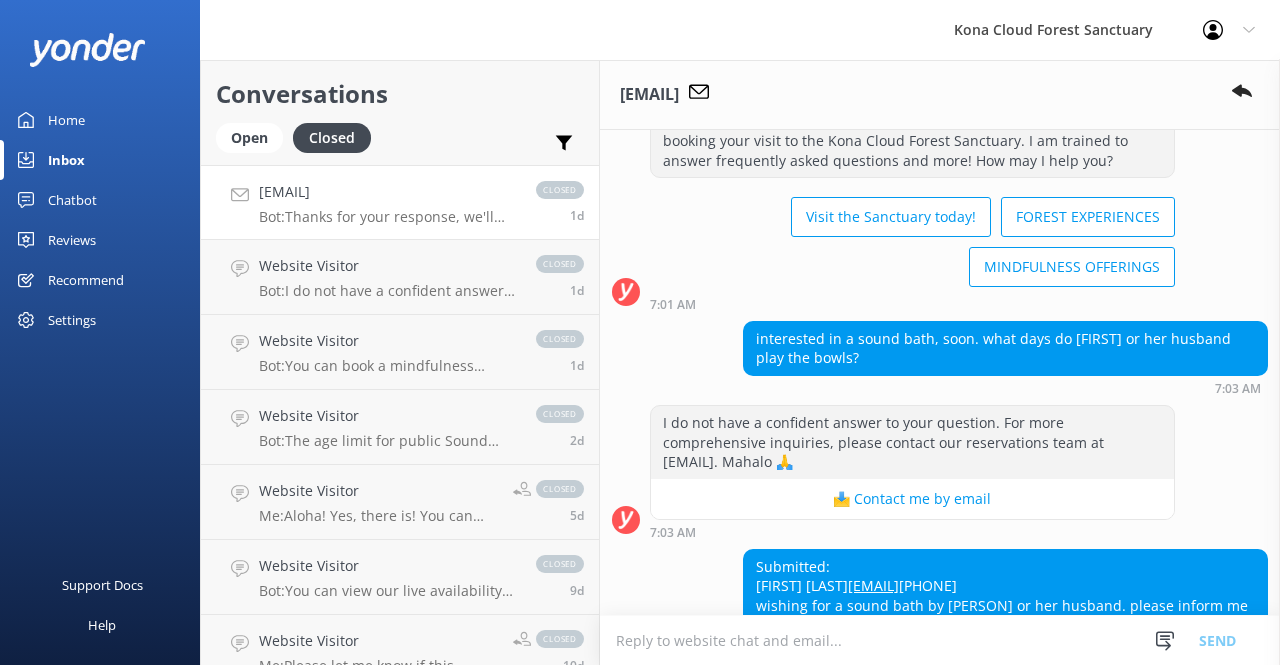 scroll, scrollTop: 80, scrollLeft: 0, axis: vertical 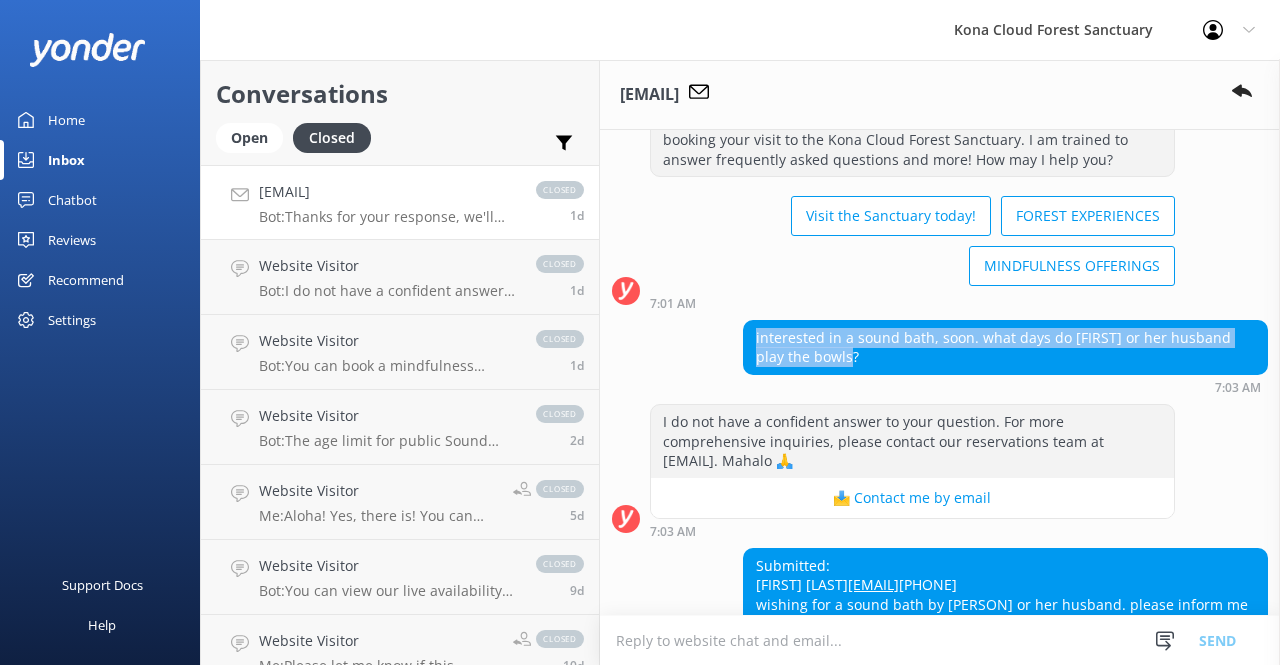 drag, startPoint x: 858, startPoint y: 353, endPoint x: 734, endPoint y: 321, distance: 128.06248 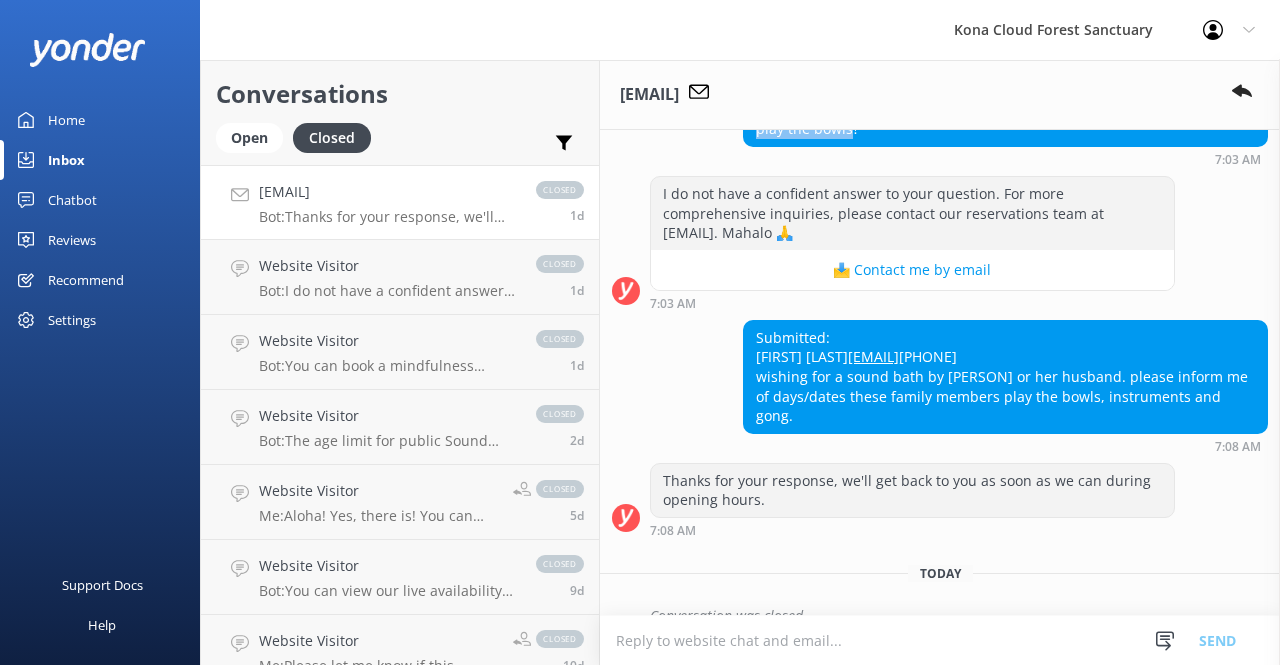 scroll, scrollTop: 307, scrollLeft: 0, axis: vertical 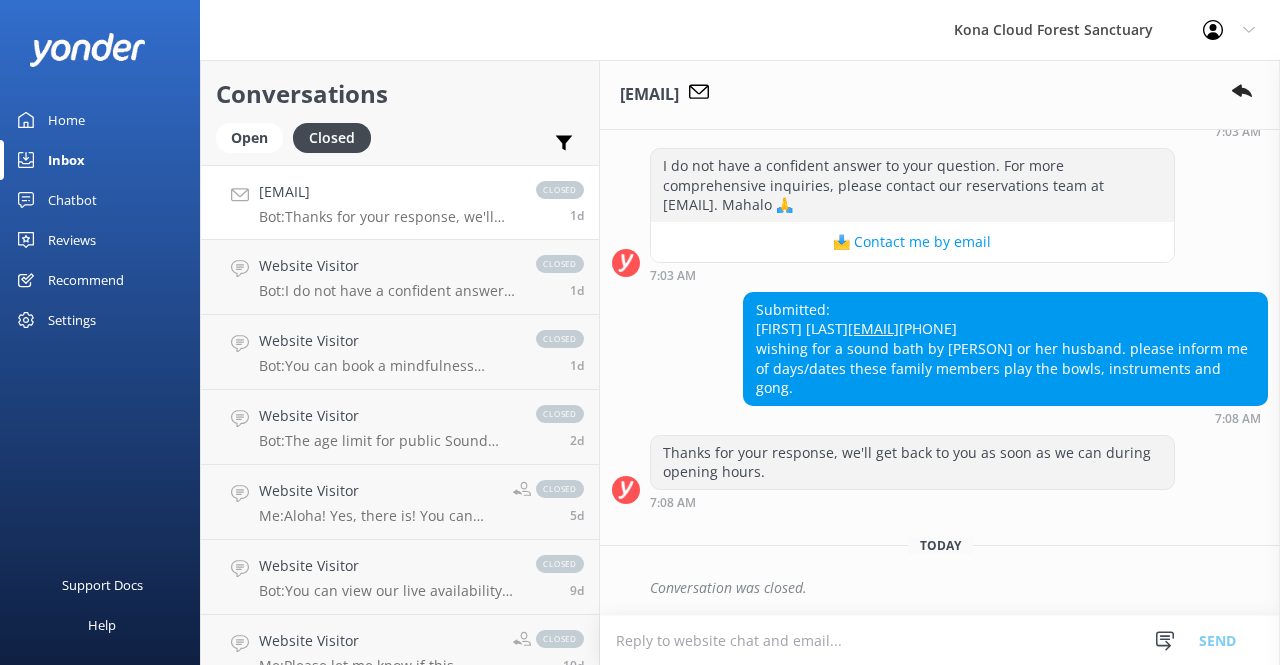 click at bounding box center [940, 640] 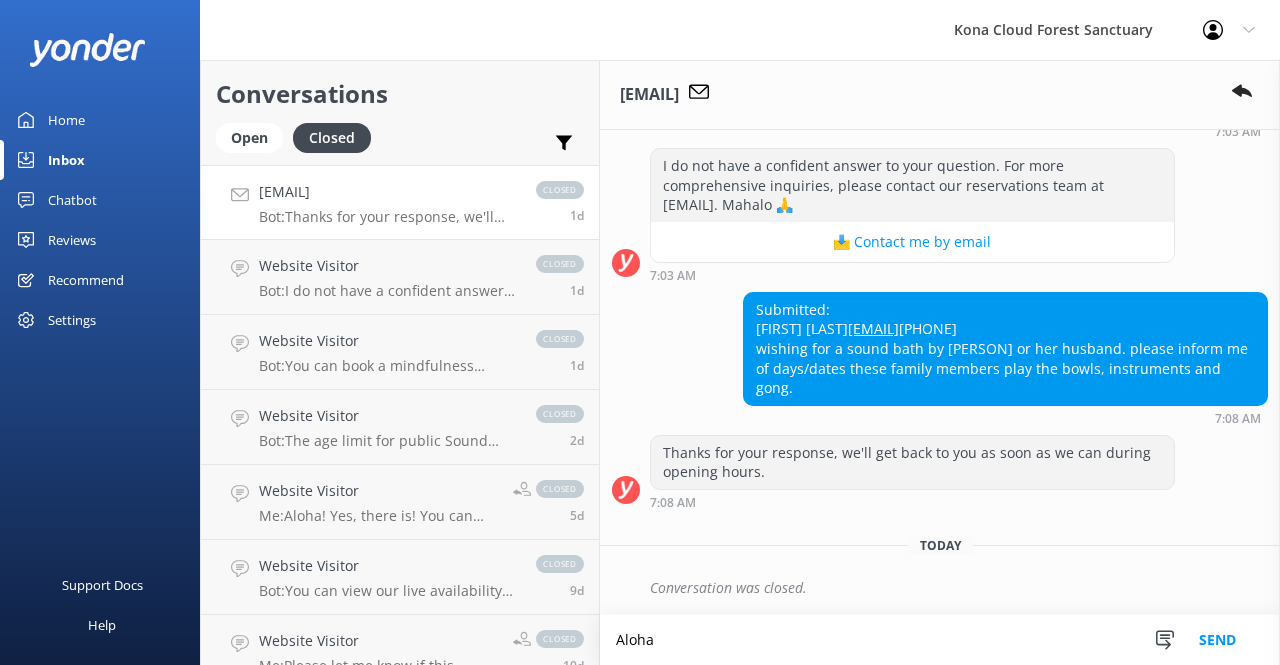 click on "Aloha" at bounding box center [940, 640] 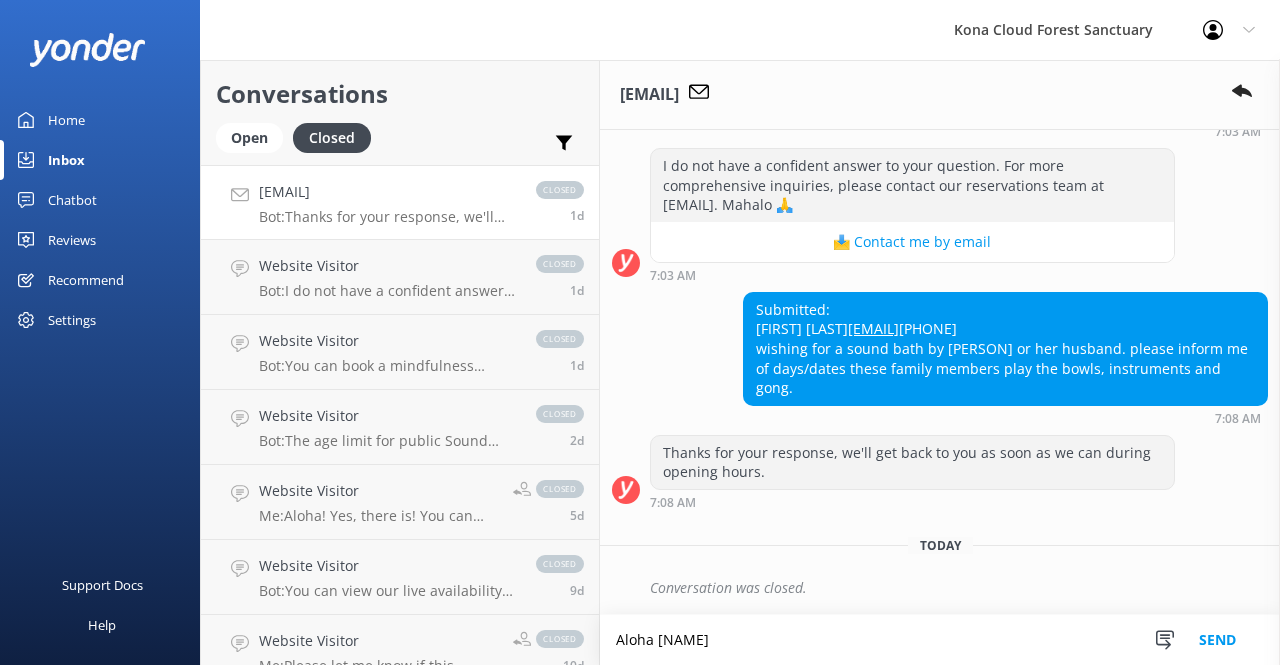 paste on "For the sound healing experiences we have 3 practitioners. Pam, Brooke, and Diane. Most of our private sound baths get Brooke unless she happens to be off island traveling at the time. Brooke uses multiple instruments including gongs, as does Diane. Pam uses a beautiful collection of crystal bowl, no gongs." 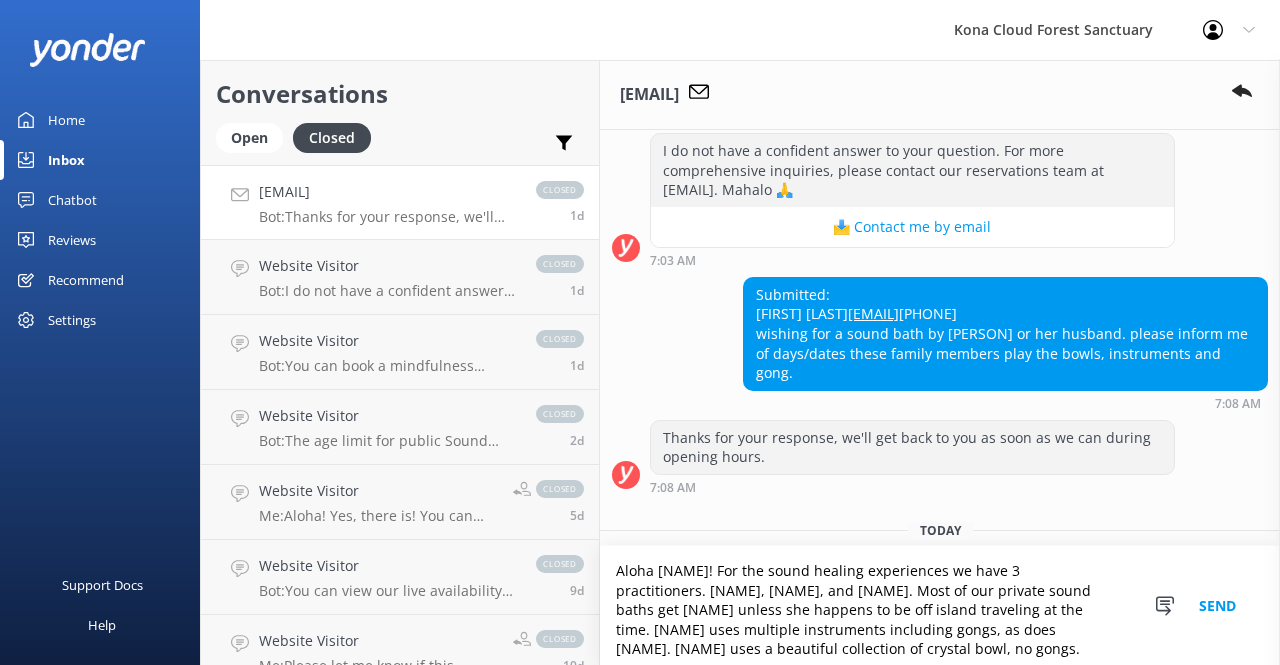 scroll, scrollTop: 421, scrollLeft: 0, axis: vertical 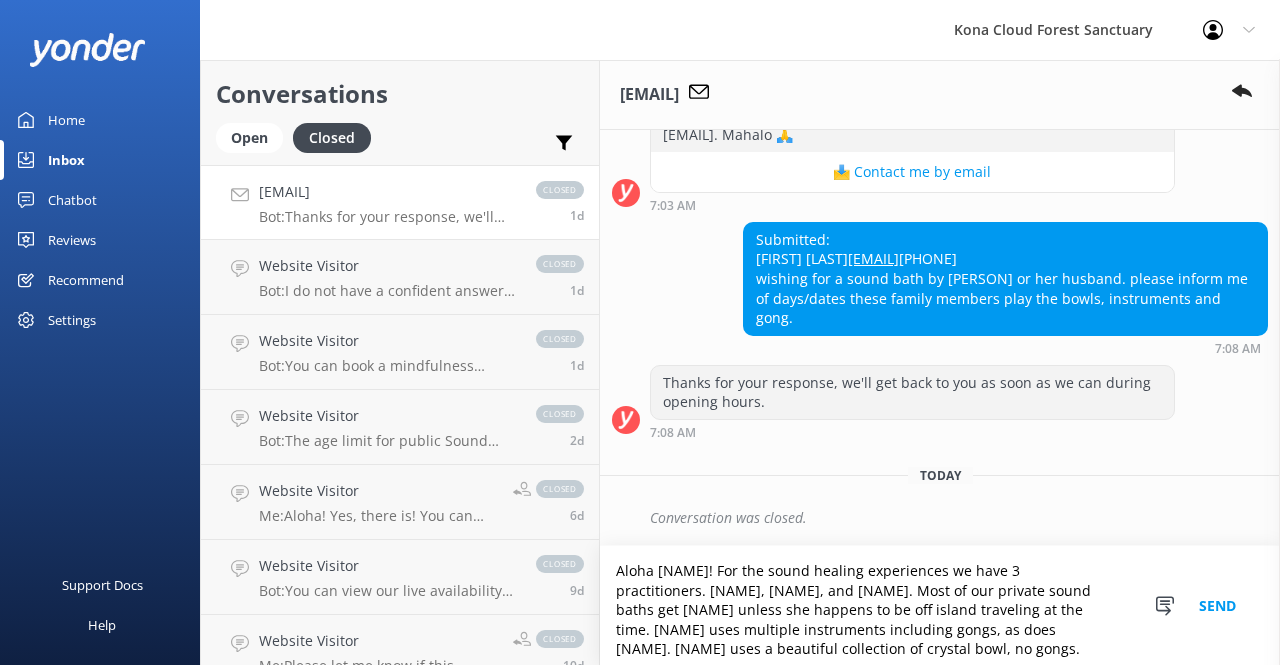 click on "Aloha [NAME]! For the sound healing experiences we have 3 practitioners. [NAME], [NAME], and [NAME]. Most of our private sound baths get [NAME] unless she happens to be off island traveling at the time. [NAME] uses multiple instruments including gongs, as does [NAME]. [NAME] uses a beautiful collection of crystal bowl, no gongs." at bounding box center (940, 605) 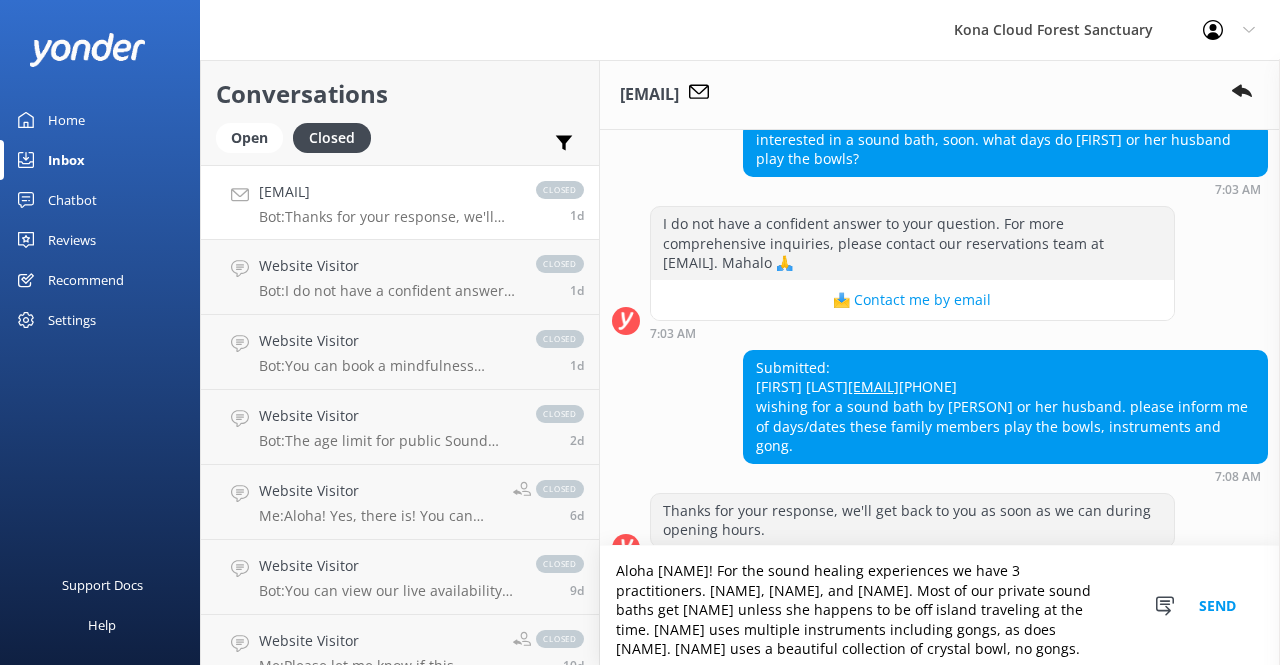 scroll, scrollTop: 279, scrollLeft: 0, axis: vertical 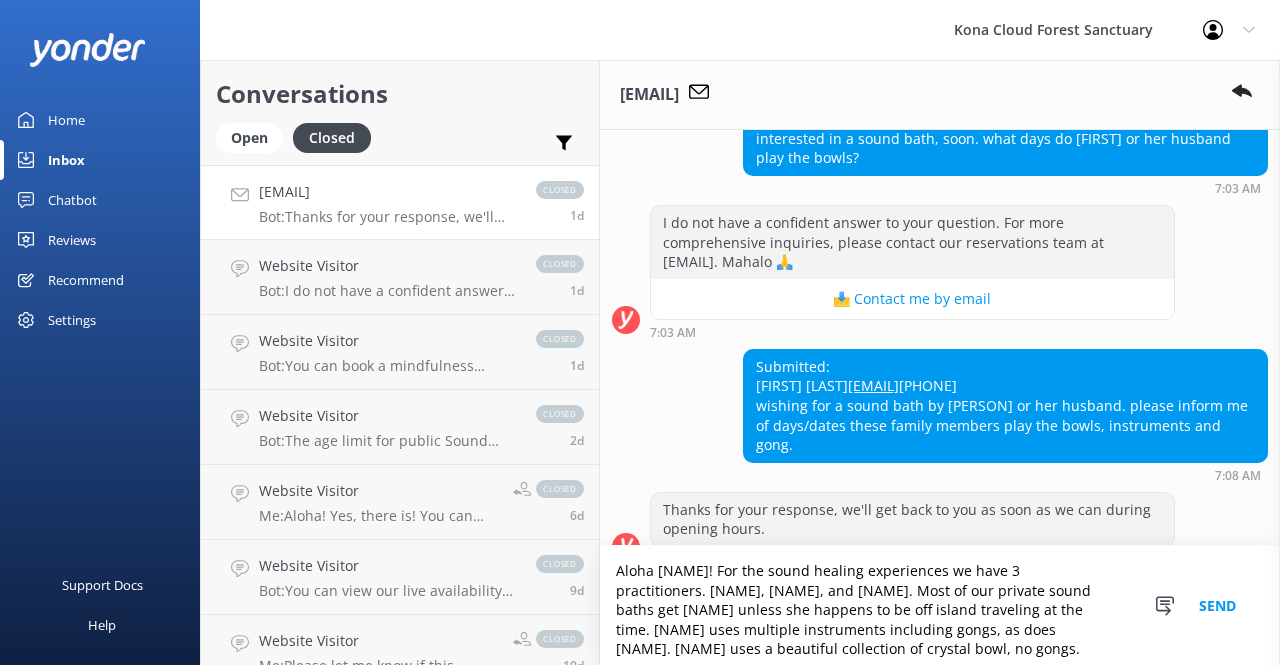 drag, startPoint x: 782, startPoint y: 591, endPoint x: 905, endPoint y: 601, distance: 123.40584 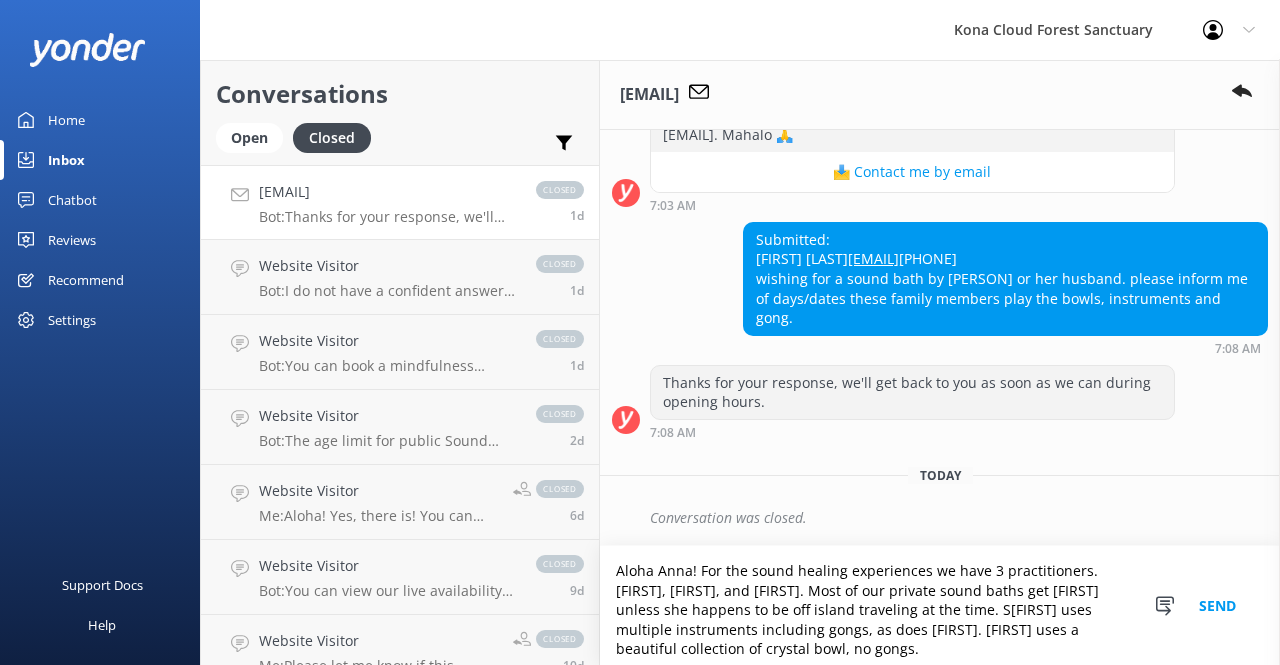 scroll, scrollTop: 421, scrollLeft: 0, axis: vertical 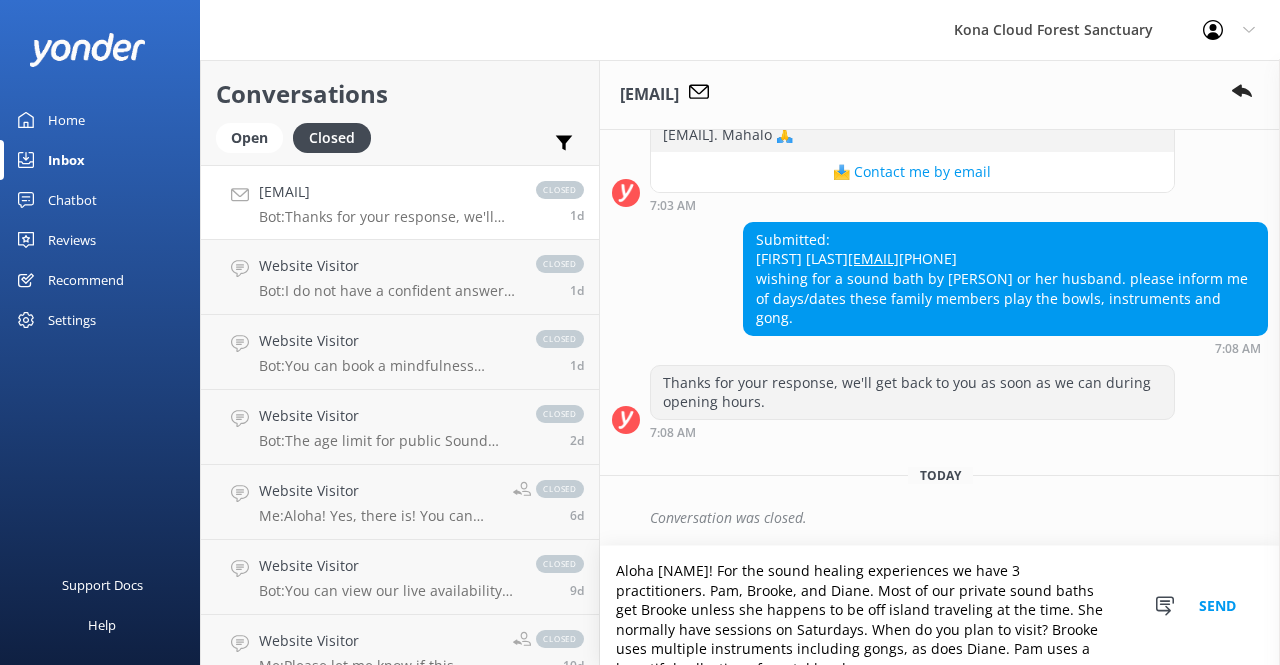 drag, startPoint x: 784, startPoint y: 591, endPoint x: 940, endPoint y: 611, distance: 157.27682 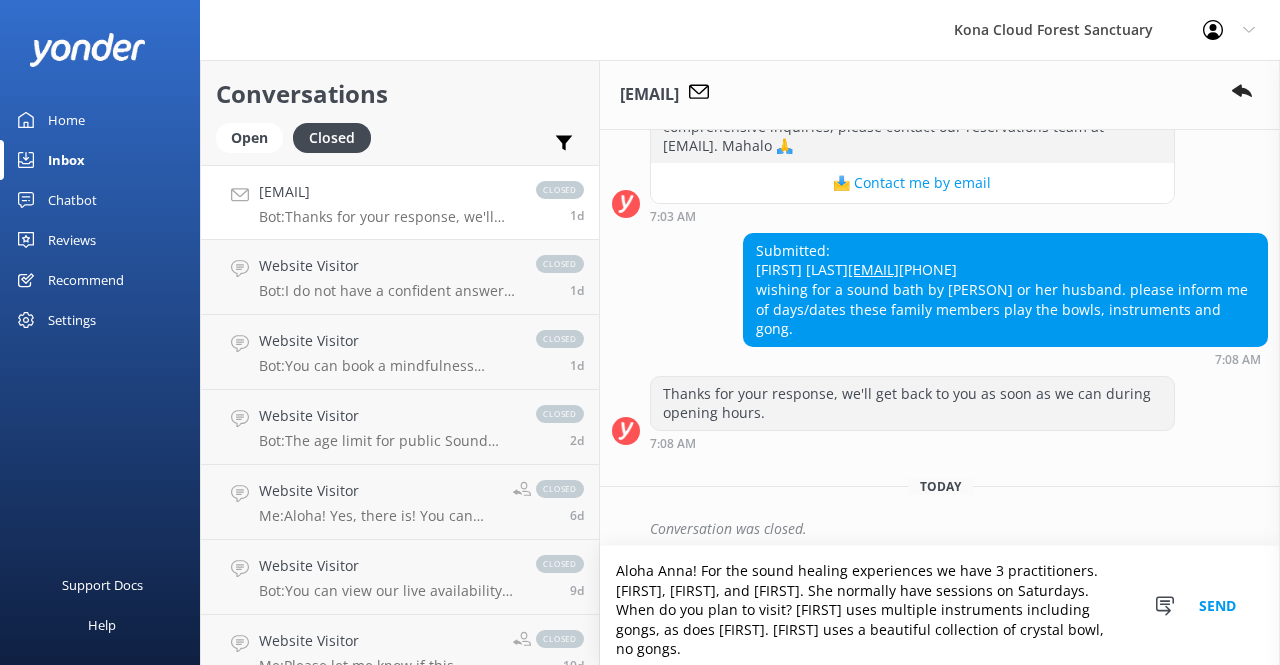 scroll, scrollTop: 410, scrollLeft: 0, axis: vertical 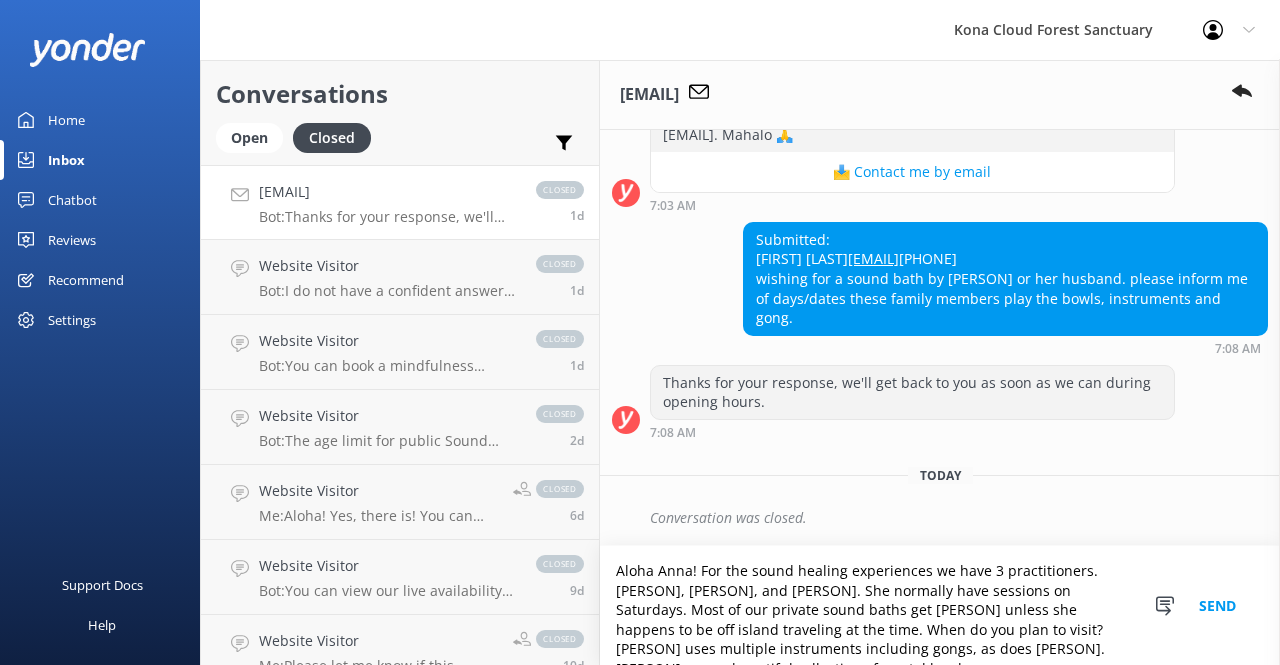 click on "Aloha Anna! For the sound healing experiences we have 3 practitioners. [PERSON], [PERSON], and [PERSON]. She normally have sessions on Saturdays. Most of our private sound baths get [PERSON] unless she happens to be off island traveling at the time. When do you plan to visit? [PERSON] uses multiple instruments including gongs, as does [PERSON]. [PERSON] uses a beautiful collection of crystal bowl, no gongs." at bounding box center (940, 605) 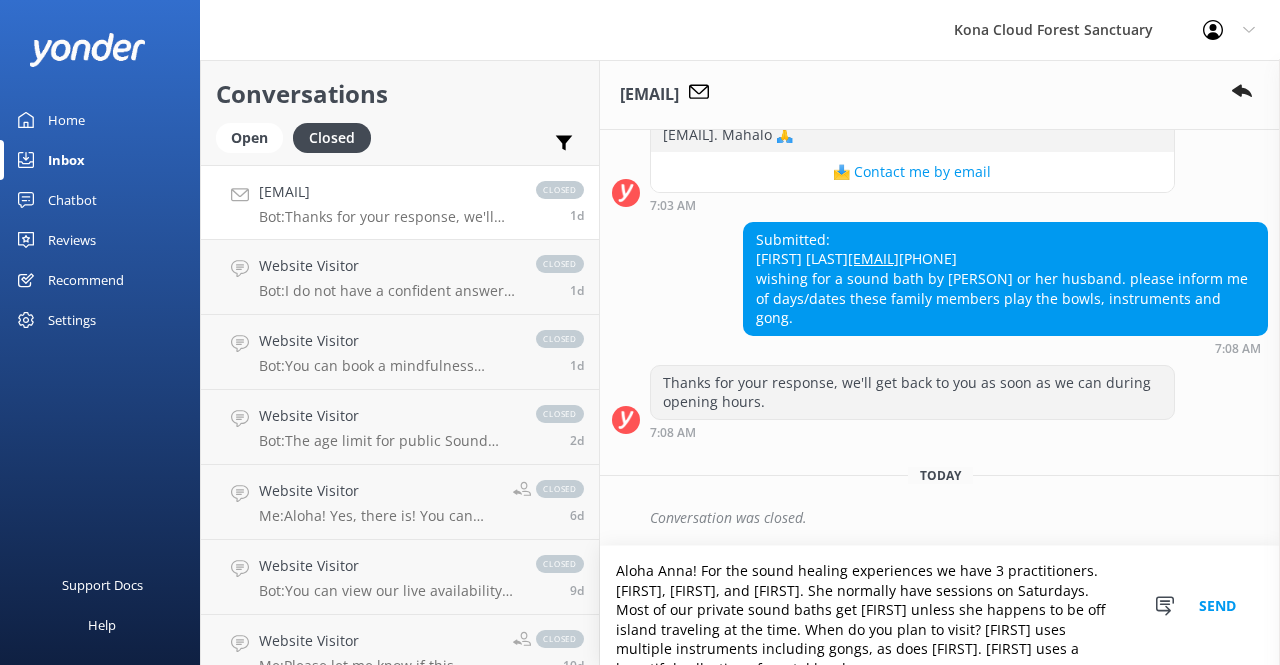 click on "Aloha Anna! For the sound healing experiences we have 3 practitioners. [FIRST], [FIRST], and [FIRST]. She normally have sessions on Saturdays. Most of our private sound baths get [FIRST] unless she happens to be off island traveling at the time. When do you plan to visit? [FIRST] uses multiple instruments including gongs, as does [FIRST]. [FIRST] uses a beautiful collection of crystal bowl, no gongs." at bounding box center (940, 605) 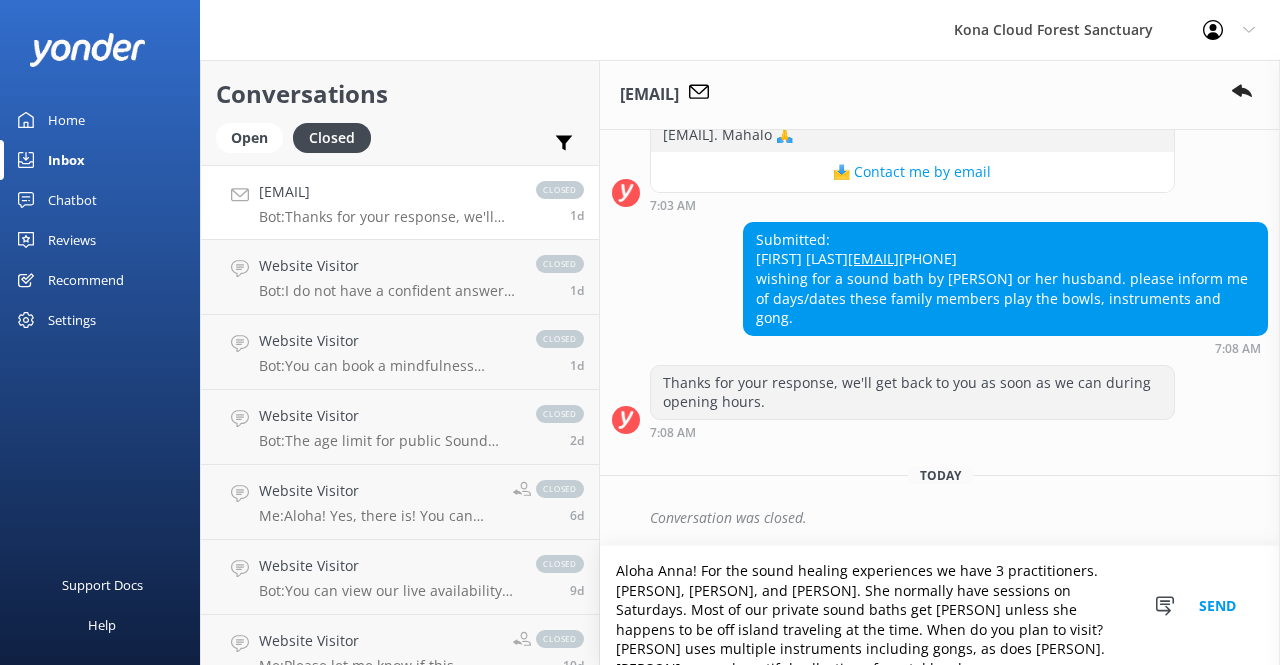 click on "Aloha Anna! For the sound healing experiences we have 3 practitioners. [PERSON], [PERSON], and [PERSON]. She normally have sessions on Saturdays. Most of our private sound baths get [PERSON] unless she happens to be off island traveling at the time. When do you plan to visit? [PERSON] uses multiple instruments including gongs, as does [PERSON]. [PERSON] uses a beautiful collection of crystal bowl, no gongs." at bounding box center [940, 605] 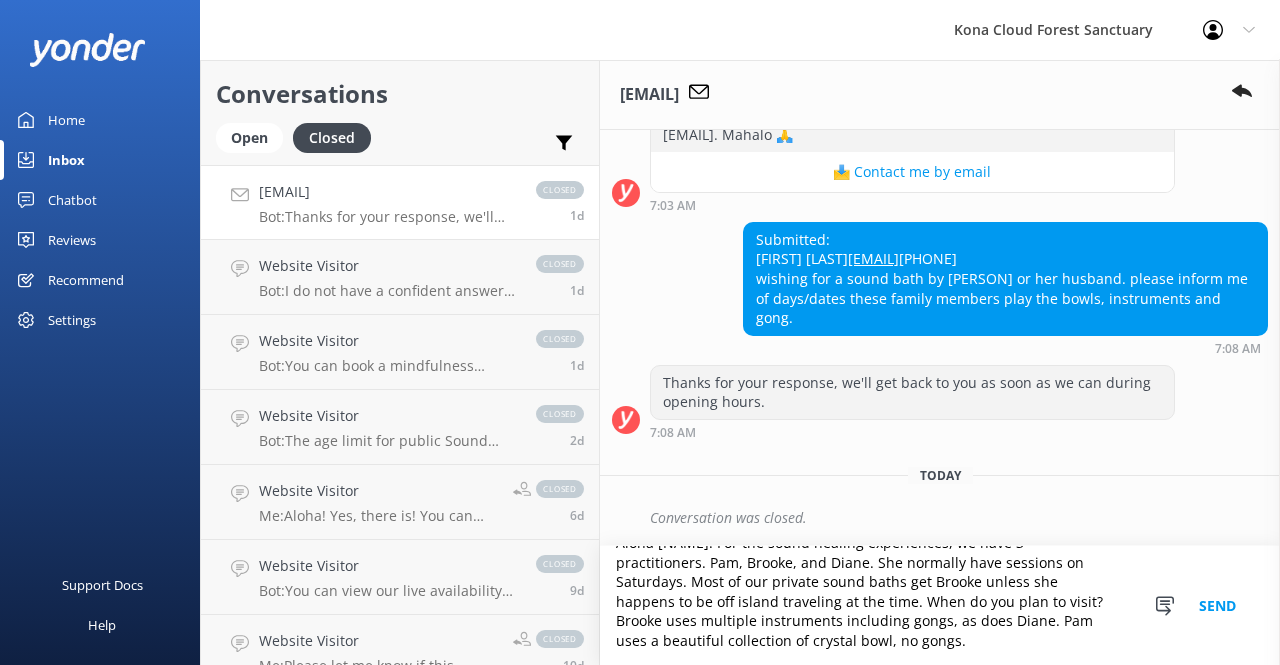 scroll, scrollTop: 27, scrollLeft: 0, axis: vertical 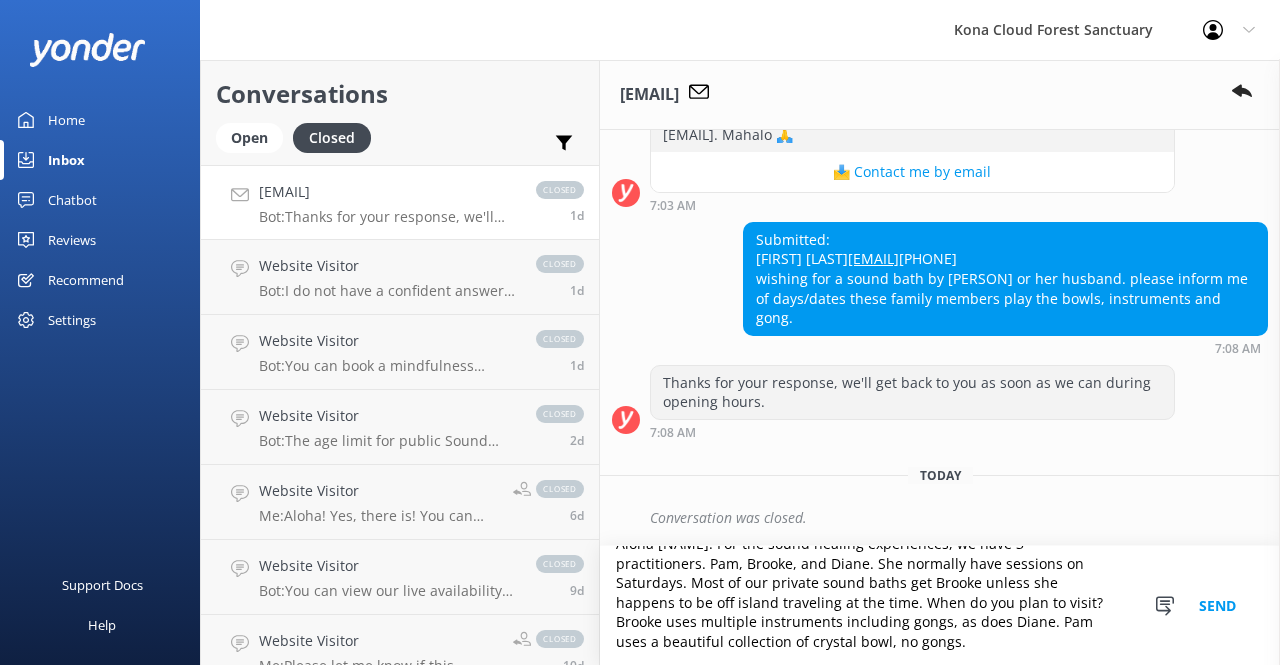 type on "Aloha [NAME]! For the sound healing experiences, we have 3 practitioners. Pam, Brooke, and Diane. She normally have sessions on Saturdays. Most of our private sound baths get Brooke unless she happens to be off island traveling at the time. When do you plan to visit? Brooke uses multiple instruments including gongs, as does Diane. Pam uses a beautiful collection of crystal bowl, no gongs." 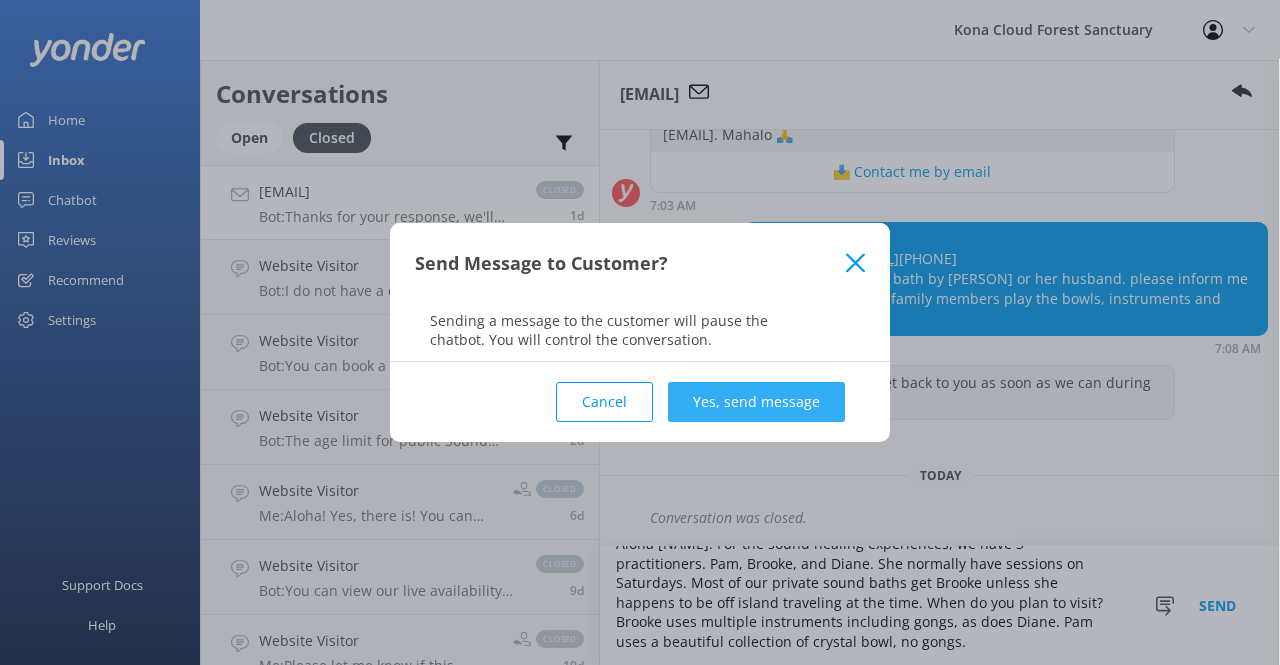 click on "Yes, send message" at bounding box center (756, 402) 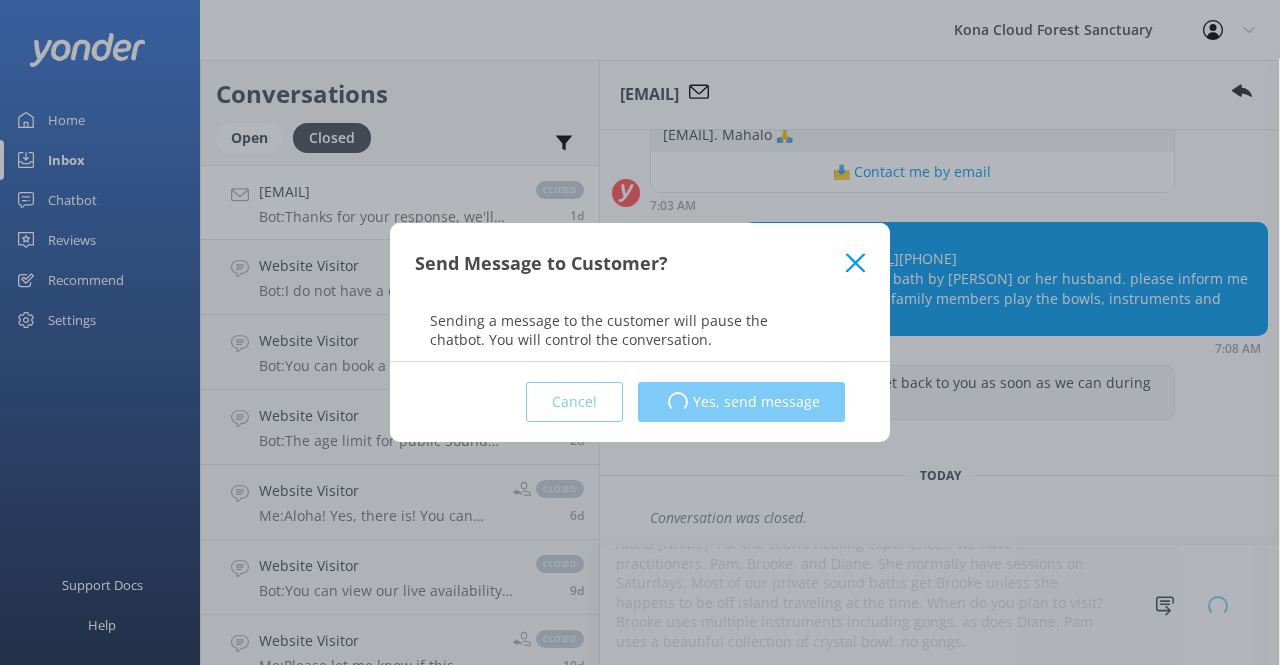 type 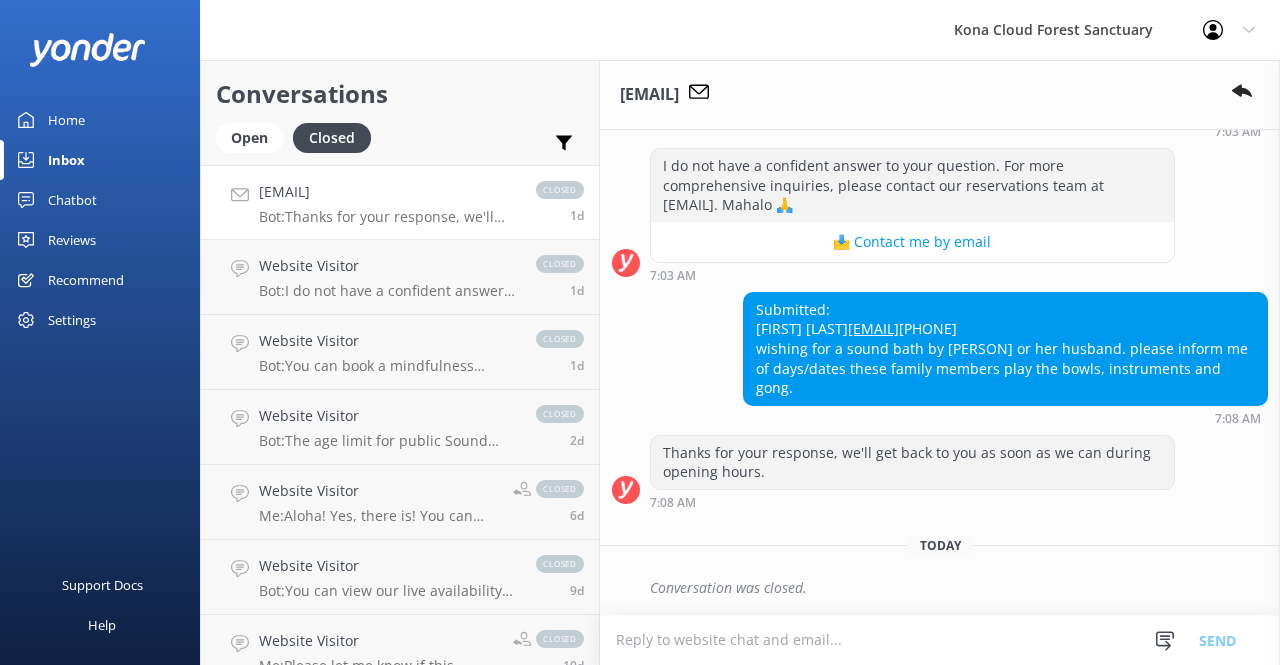 scroll, scrollTop: 0, scrollLeft: 0, axis: both 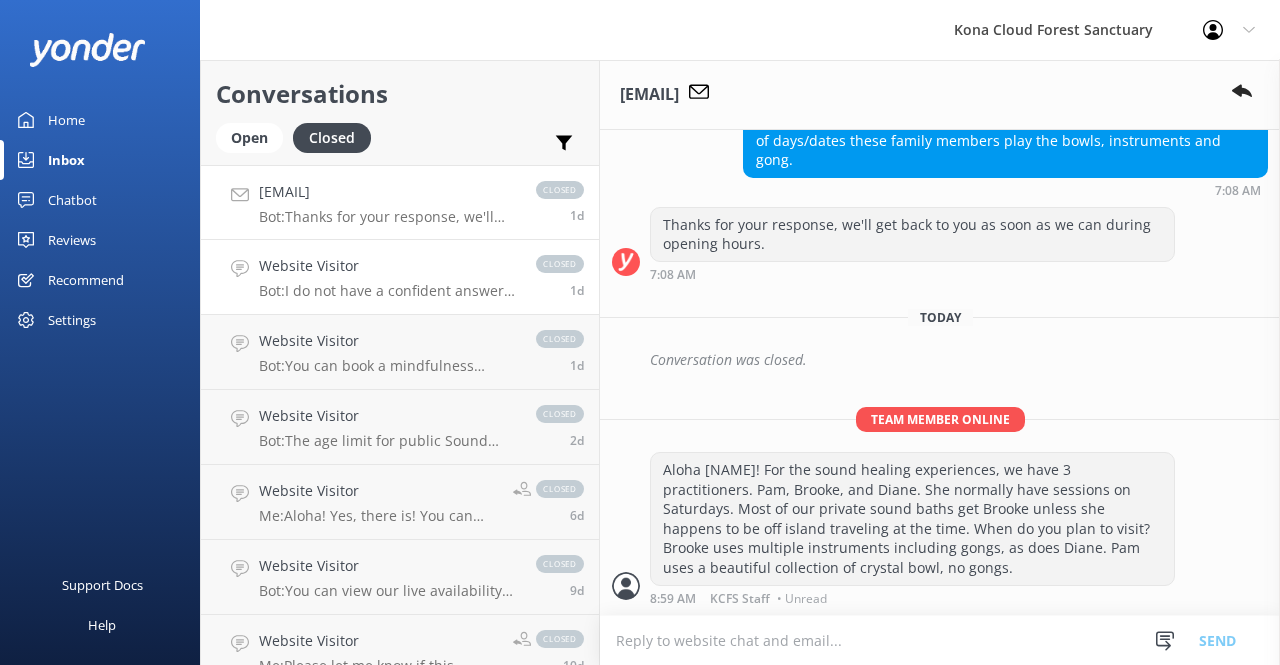 click on "Website Visitor Bot: I do not have a confident answer to your question. For more comprehensive inquiries, please contact our reservations team at [EMAIL]. Mahalo 🙏" at bounding box center [387, 277] 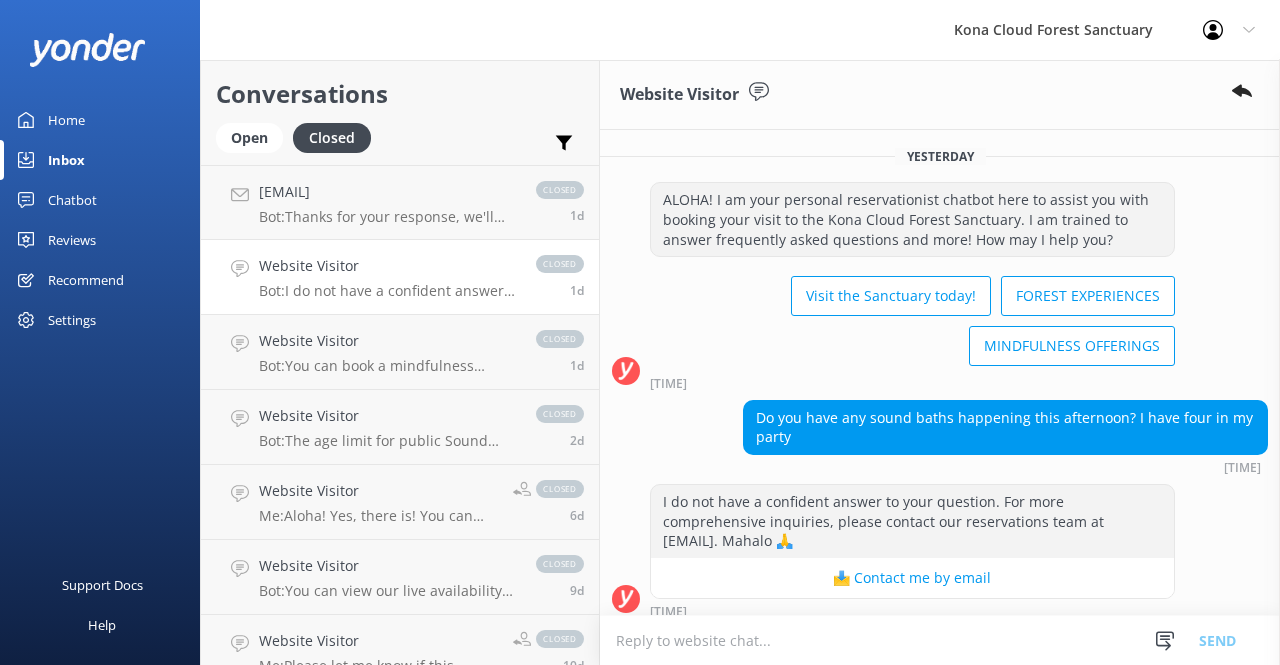 scroll, scrollTop: 53, scrollLeft: 0, axis: vertical 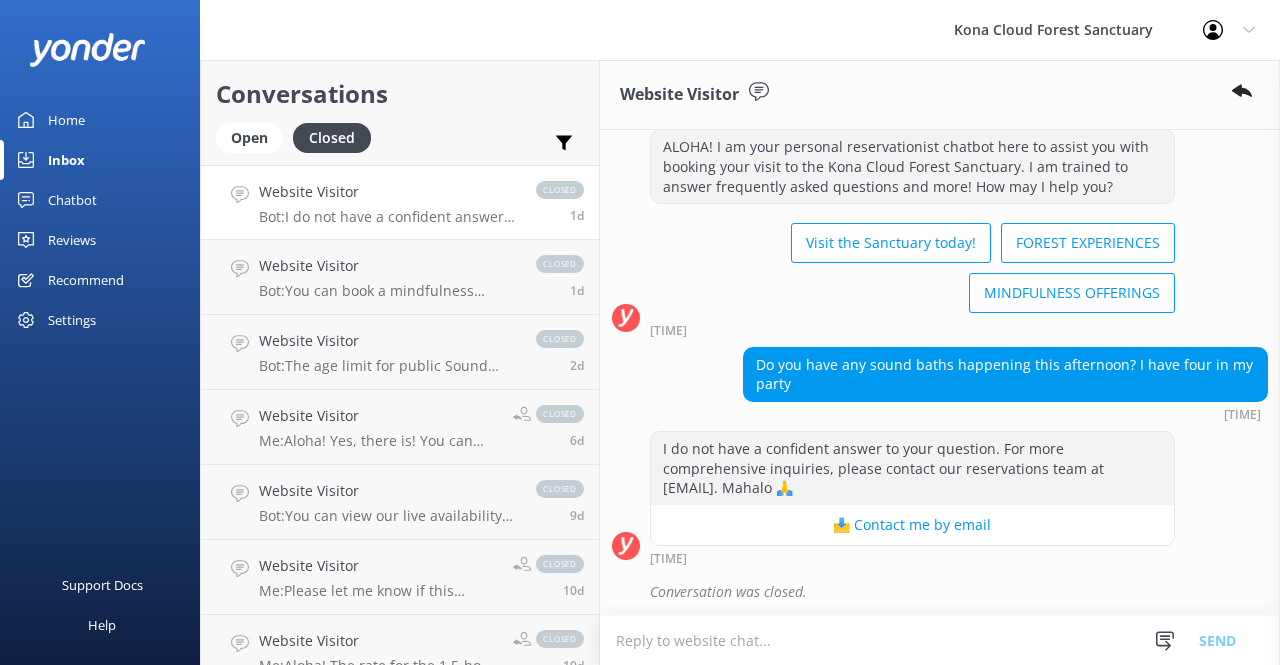 click at bounding box center [940, 640] 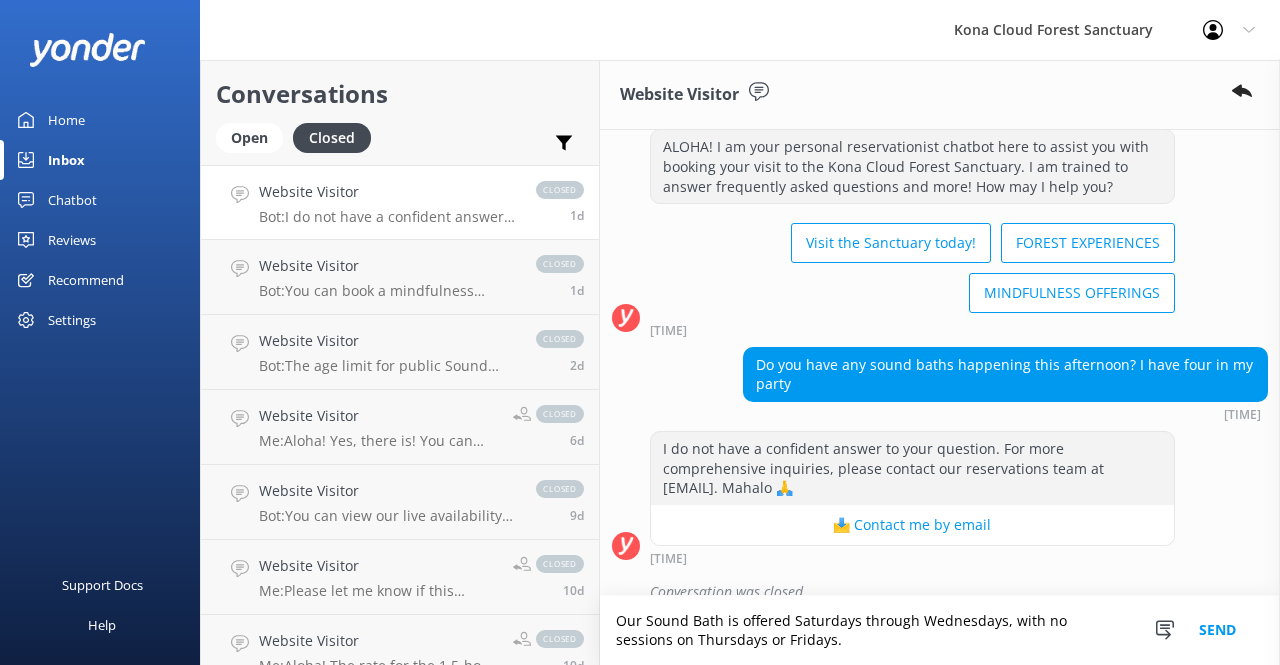scroll, scrollTop: 73, scrollLeft: 0, axis: vertical 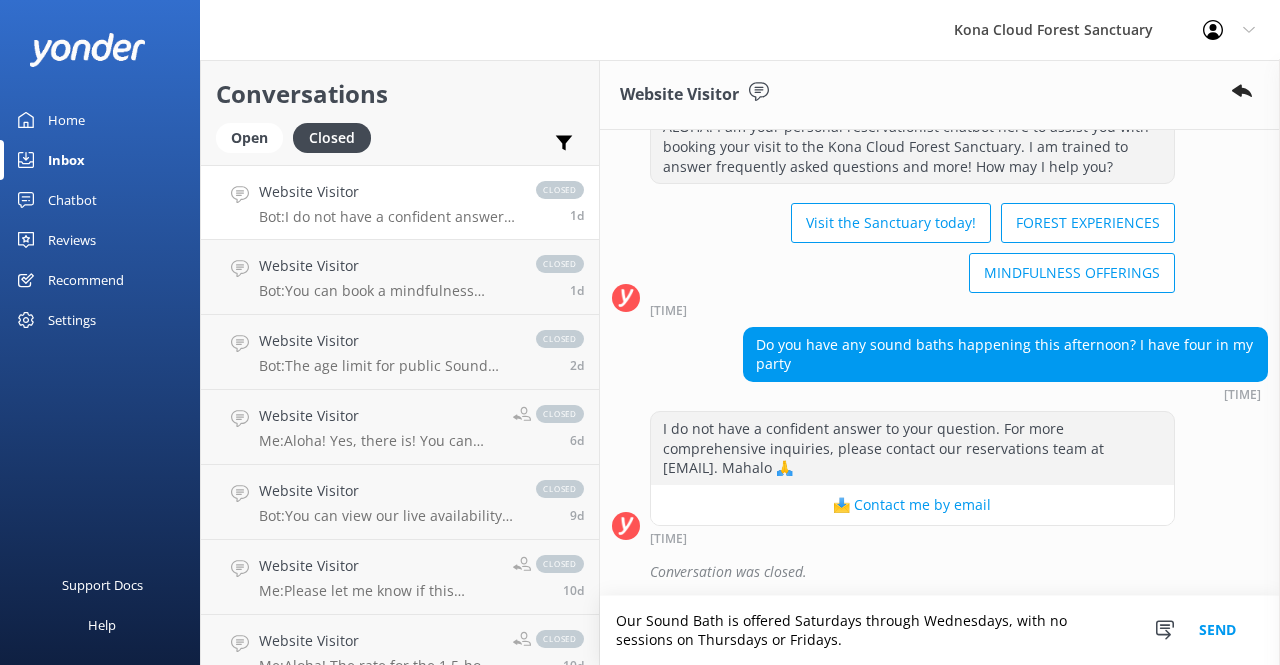 click on "Our Sound Bath is offered Saturdays through Wednesdays, with no sessions on Thursdays or Fridays." at bounding box center (940, 630) 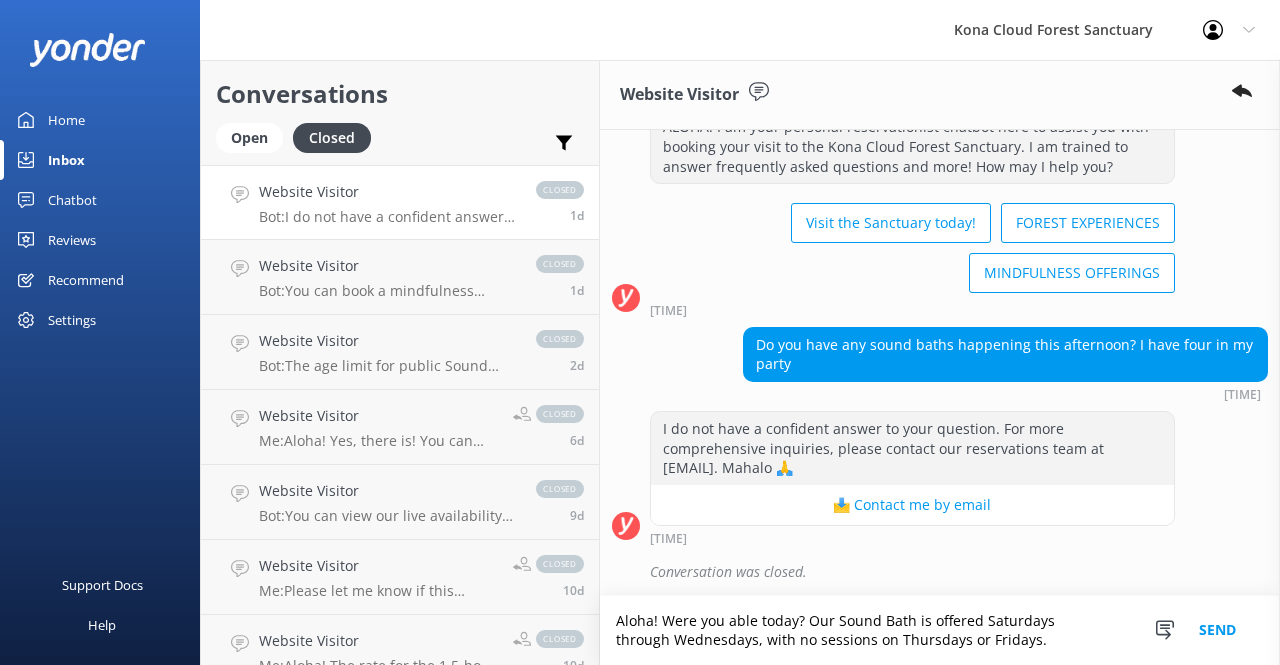 click on "Aloha! Were you able today? Our Sound Bath is offered Saturdays through Wednesdays, with no sessions on Thursdays or Fridays." at bounding box center [940, 630] 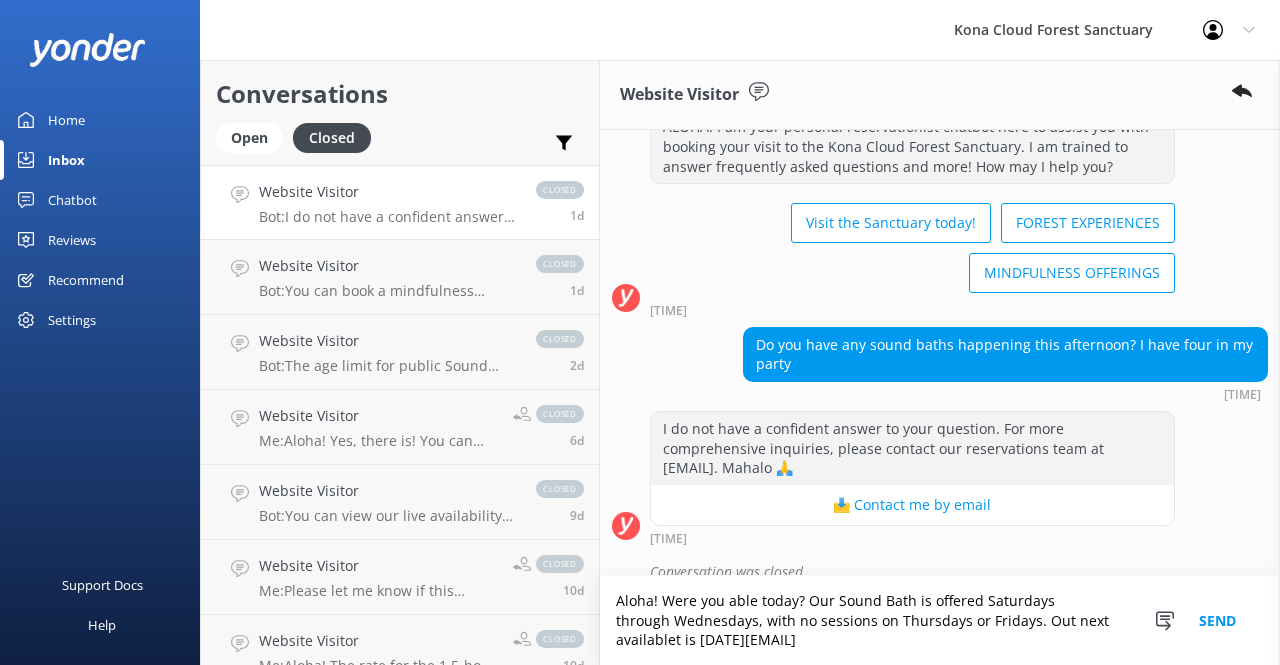 scroll, scrollTop: 92, scrollLeft: 0, axis: vertical 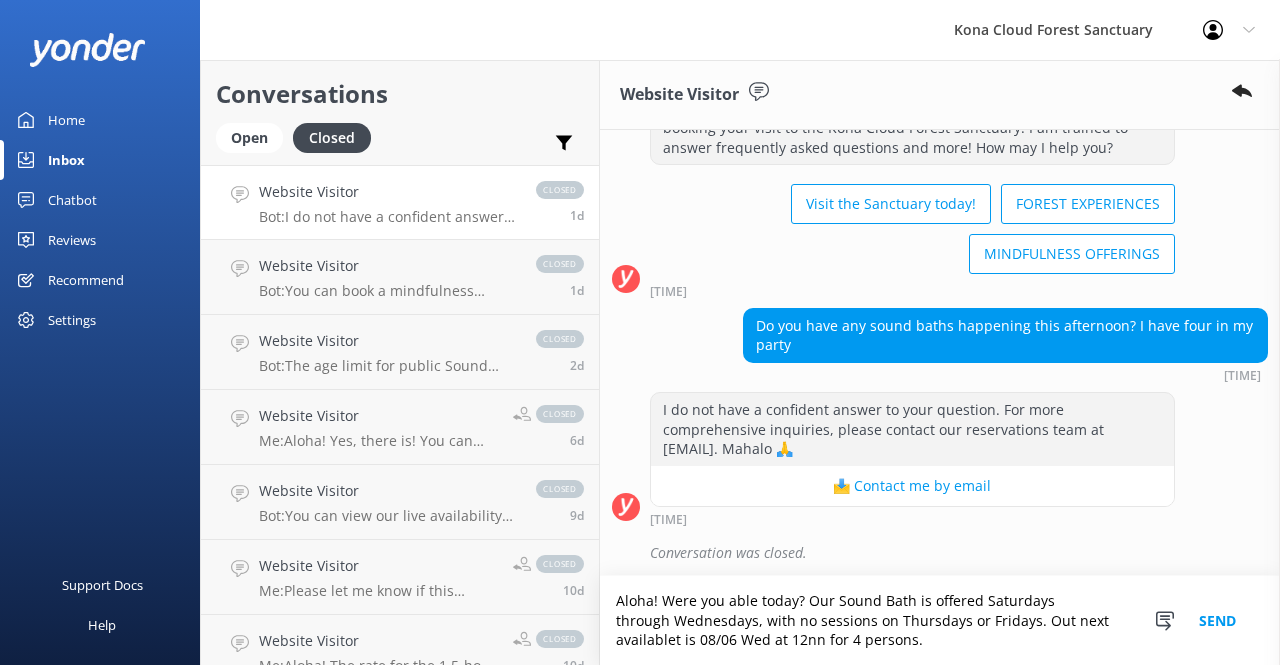click on "Aloha! Were you able today? Our Sound Bath is offered Saturdays through Wednesdays, with no sessions on Thursdays or Fridays. Out next availablet is 08/06 Wed at 12nn for 4 persons." at bounding box center (940, 620) 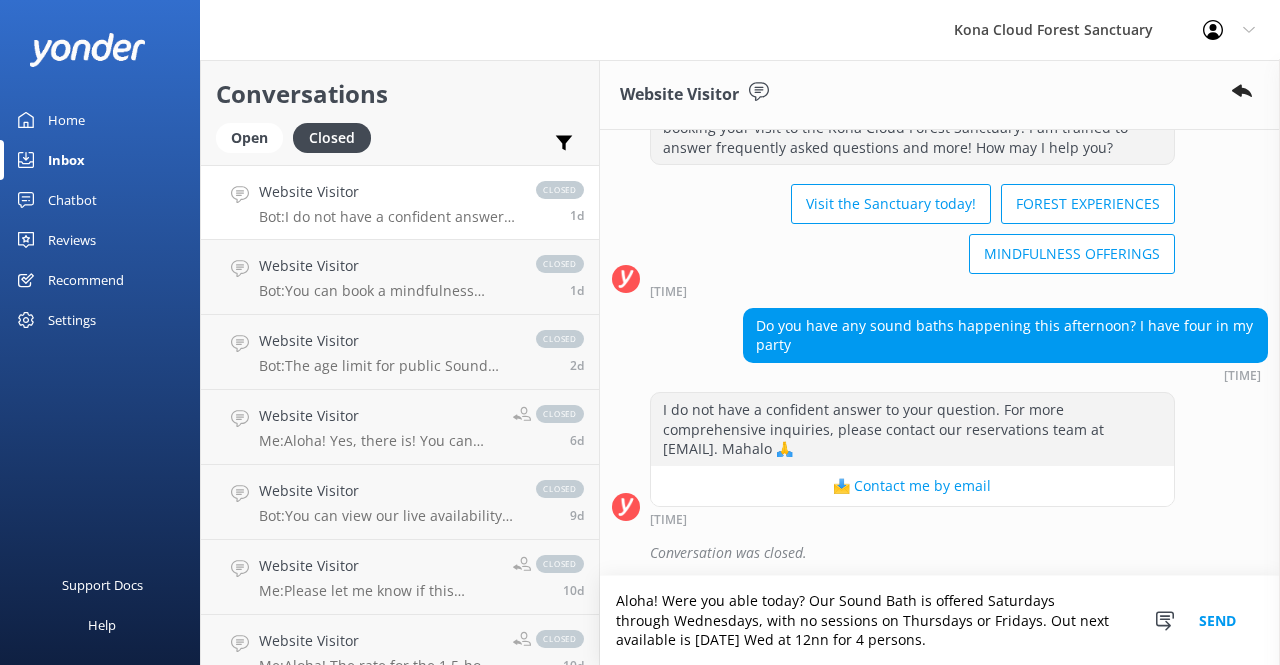 click on "Aloha! Were you able today? Our Sound Bath is offered Saturdays through Wednesdays, with no sessions on Thursdays or Fridays. Out next available is [DATE] Wed at 12nn for 4 persons." at bounding box center [940, 620] 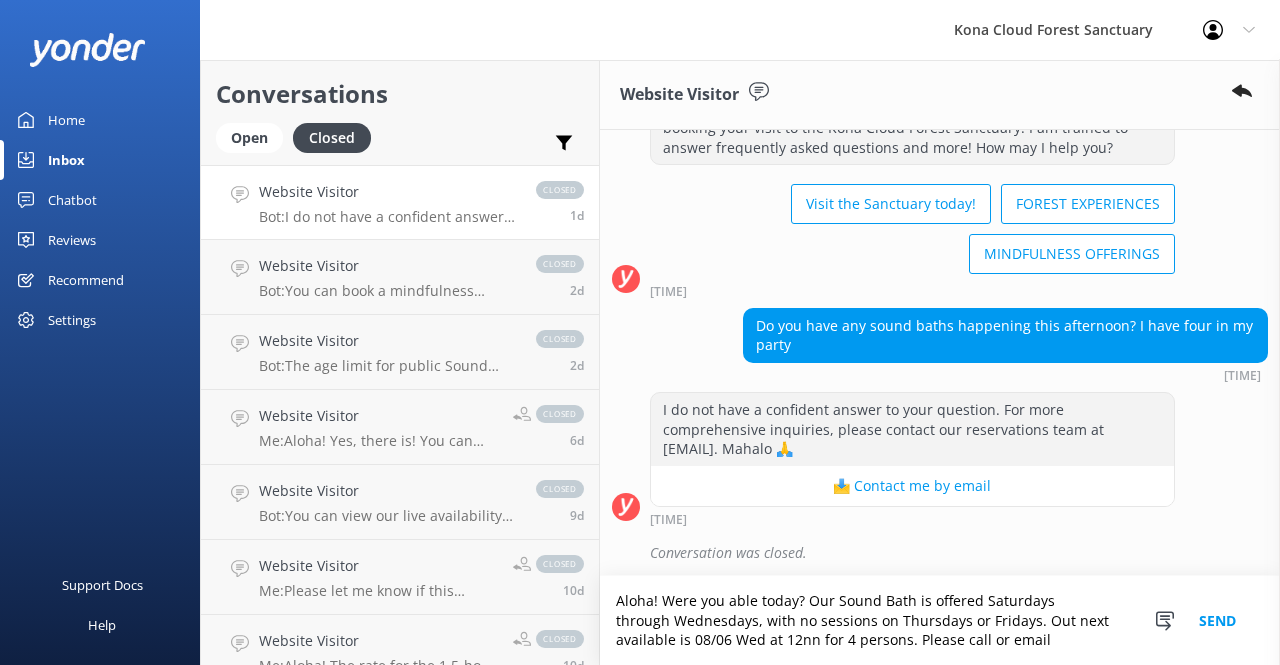 paste on "[EMAIL]Profile image
[EMAIL]" 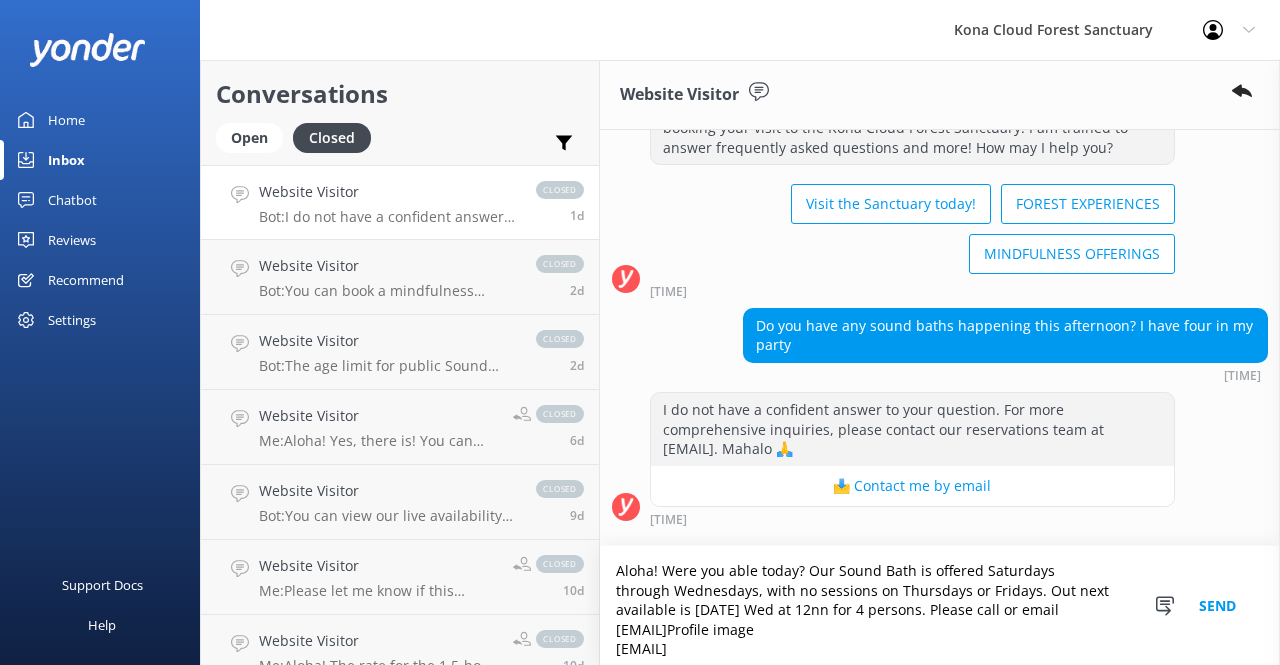 scroll, scrollTop: 8, scrollLeft: 0, axis: vertical 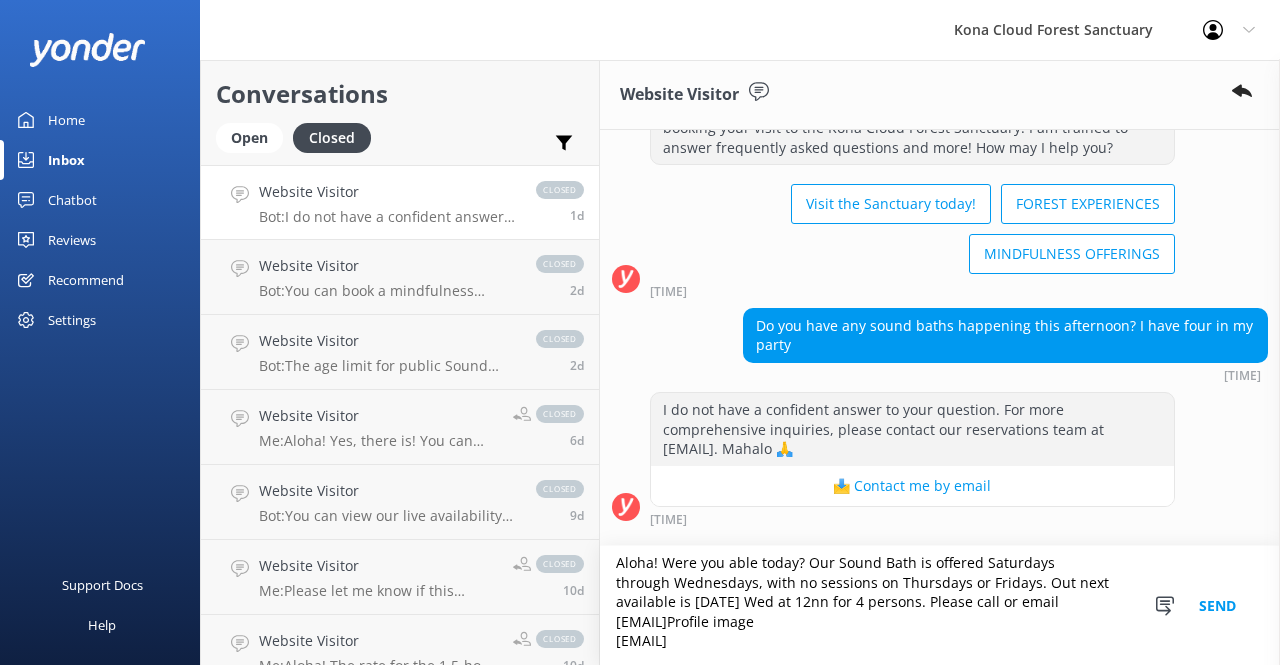 drag, startPoint x: 802, startPoint y: 634, endPoint x: 812, endPoint y: 633, distance: 10.049875 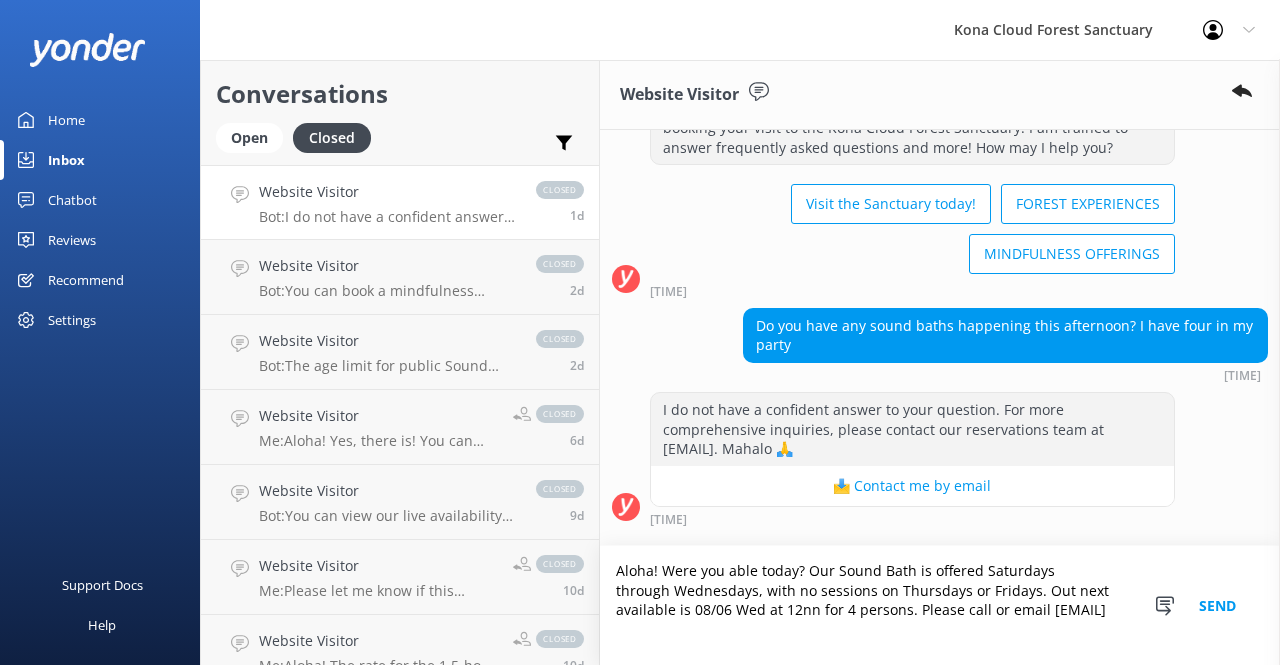 scroll, scrollTop: 0, scrollLeft: 0, axis: both 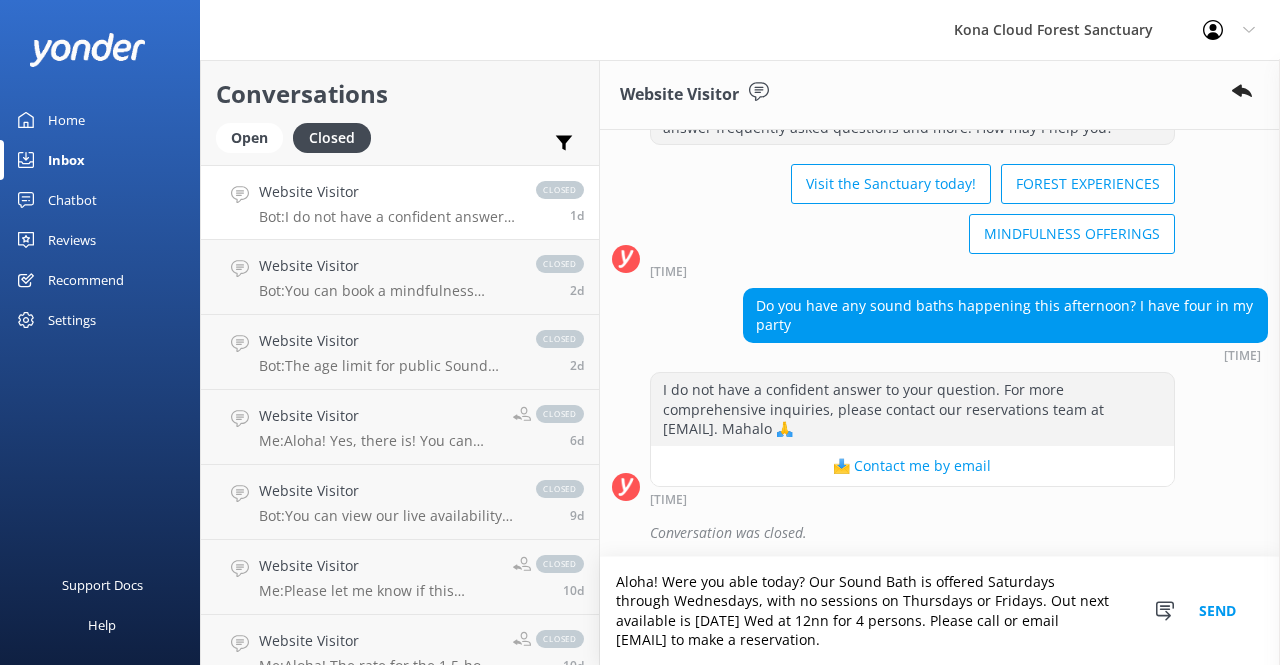 click on "Aloha! Were you able today? Our Sound Bath is offered Saturdays through Wednesdays, with no sessions on Thursdays or Fridays. Out next available is [DATE] Wed at 12nn for 4 persons. Please call or email [EMAIL] to make a reservation." at bounding box center (940, 611) 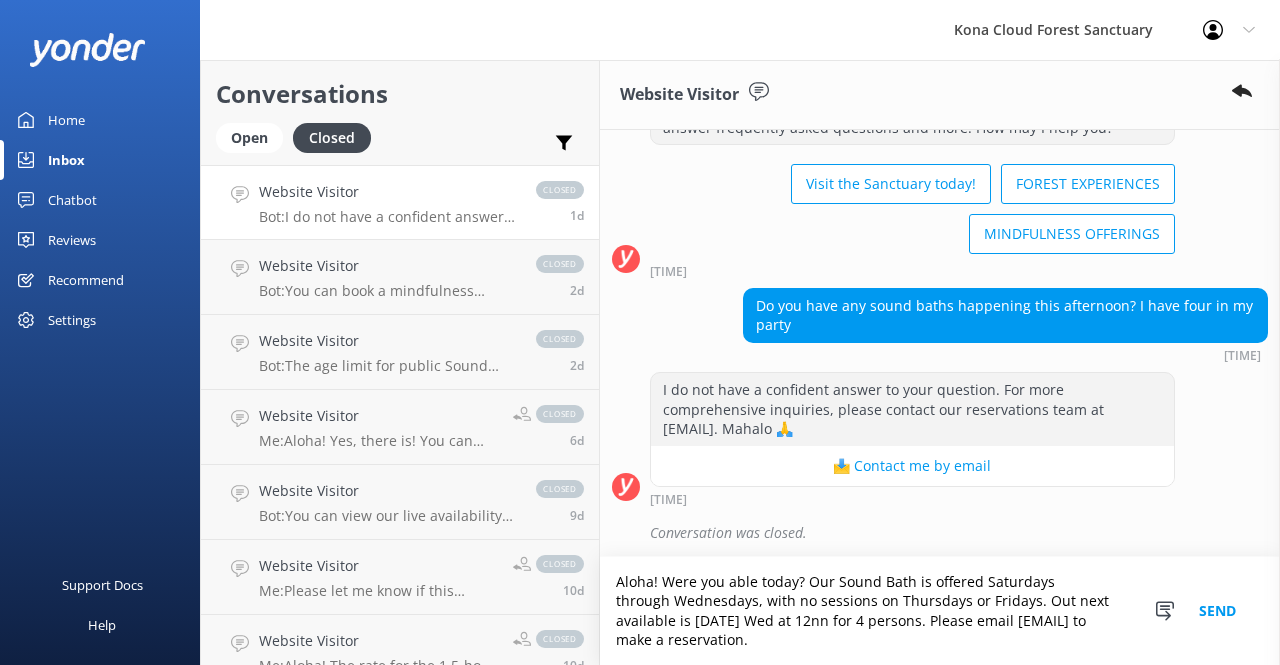 type on "Aloha! Were you able today? Our Sound Bath is offered Saturdays through Wednesdays, with no sessions on Thursdays or Fridays. Out next available is [DATE] Wed at 12nn for 4 persons. Please email [EMAIL] to make a reservation." 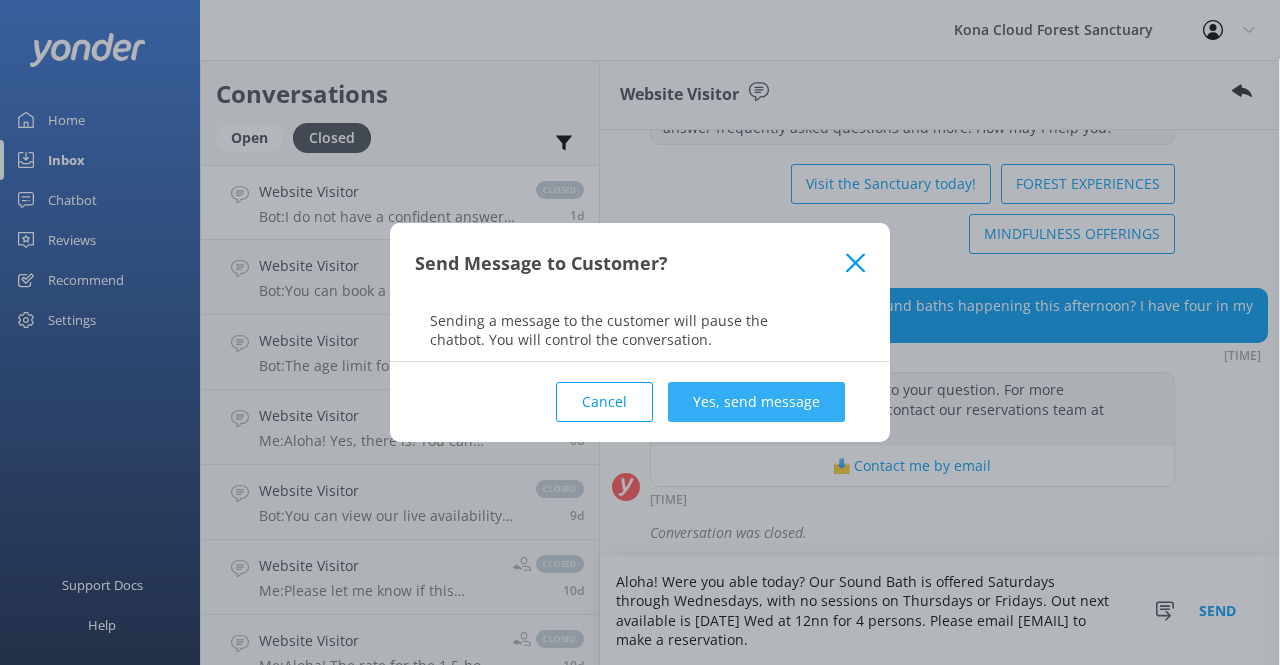click on "Yes, send message" at bounding box center [756, 402] 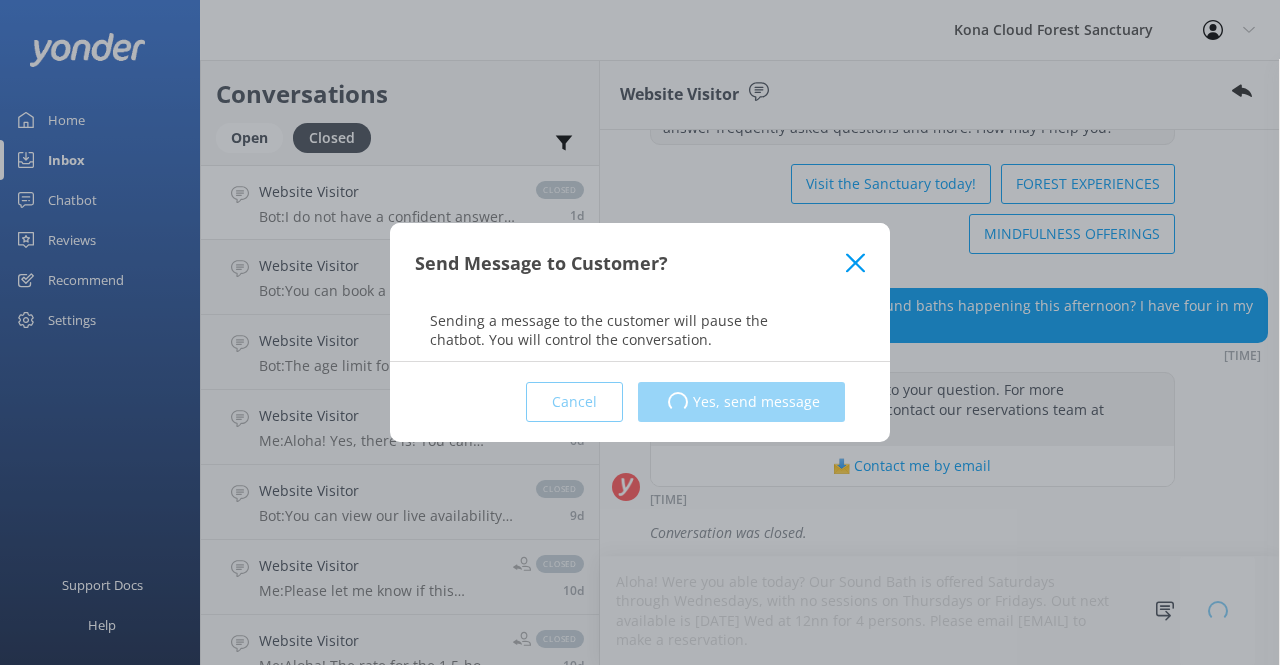 type 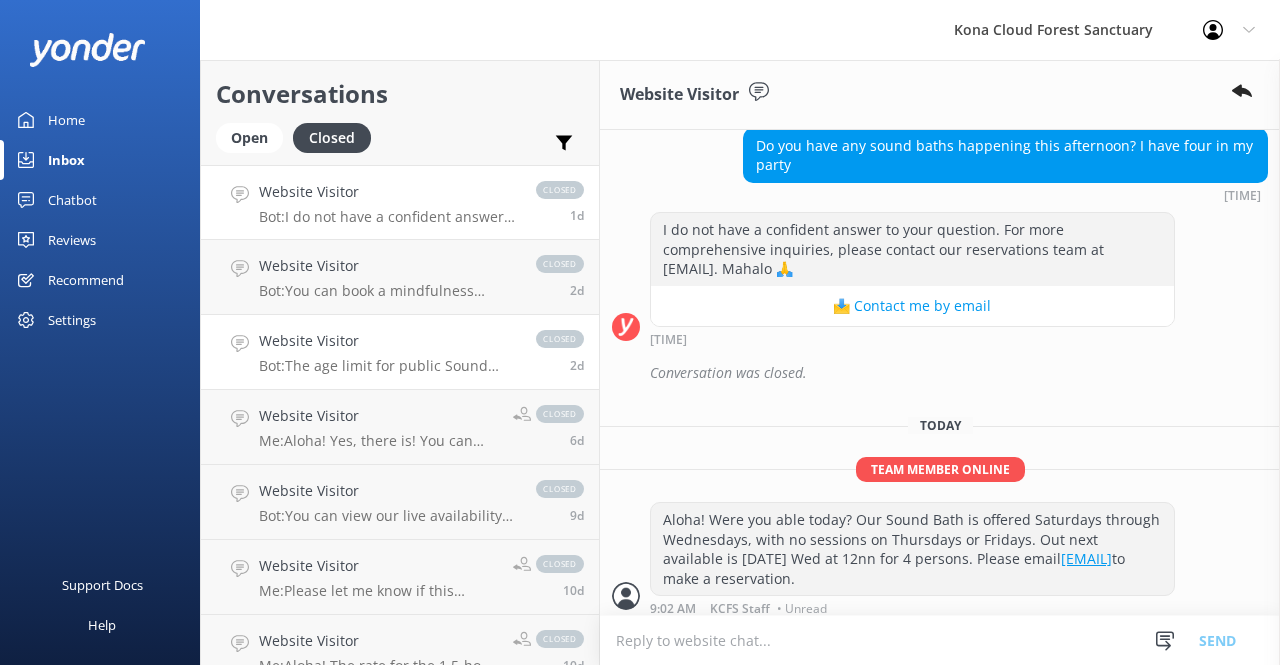 scroll, scrollTop: 278, scrollLeft: 0, axis: vertical 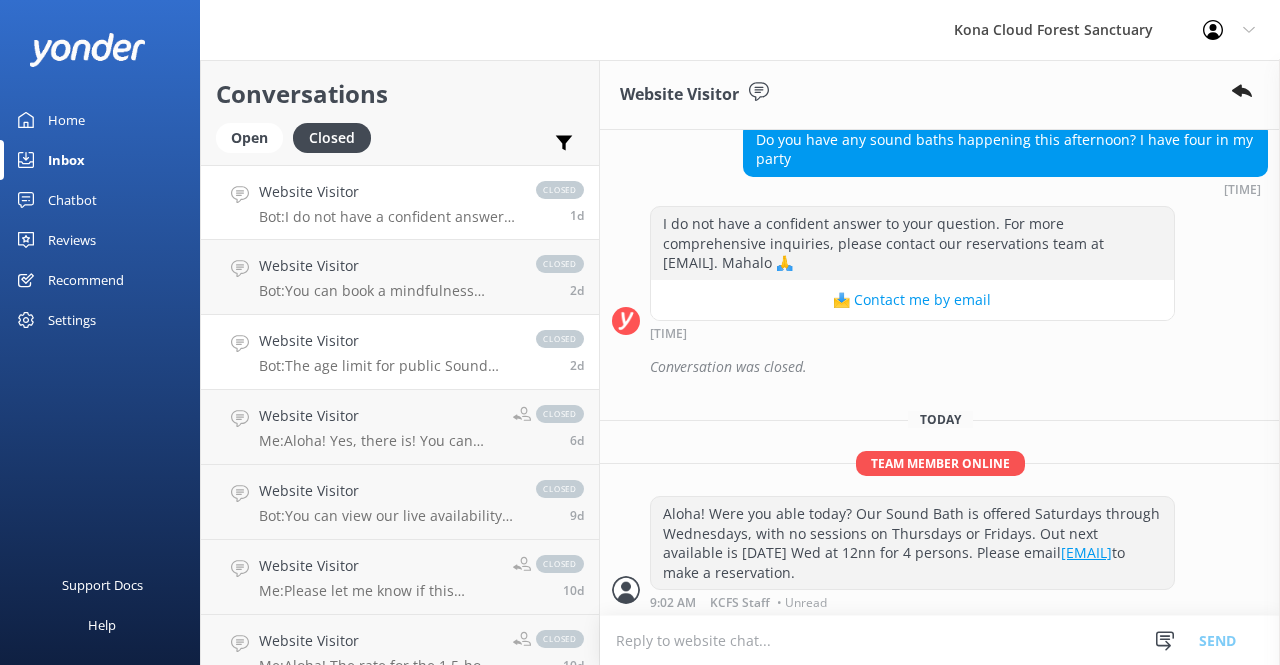 click on "Website Visitor" at bounding box center (387, 341) 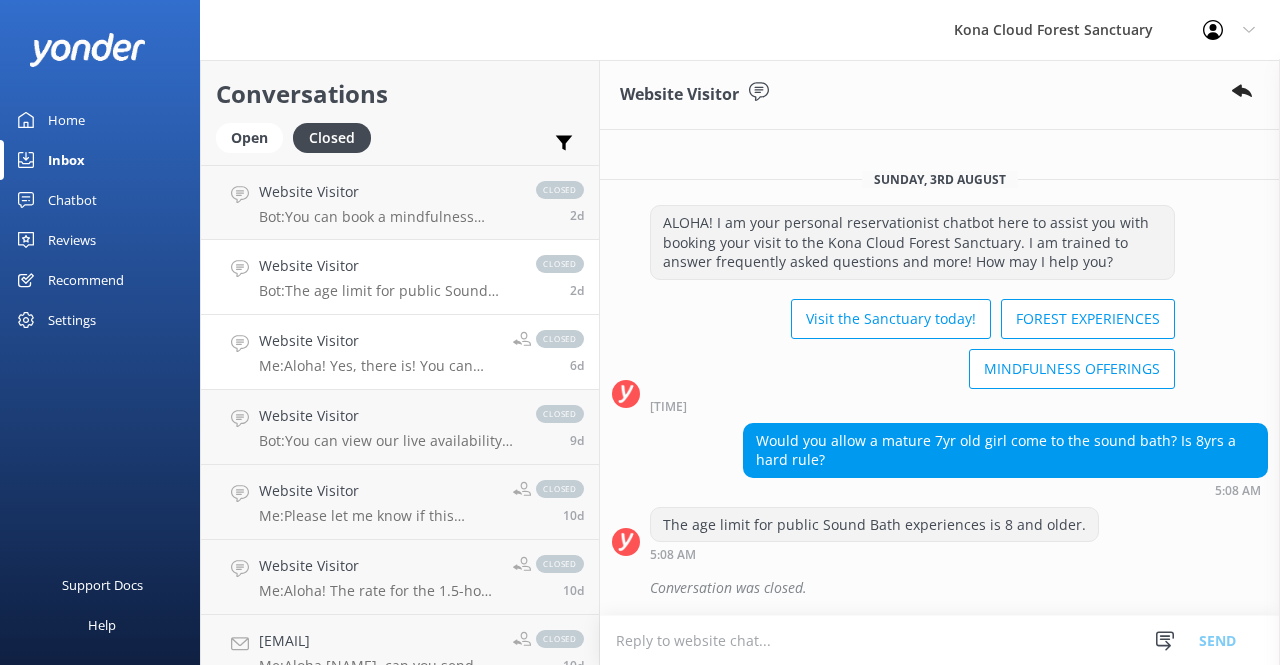 click on "Website Visitor" at bounding box center (378, 341) 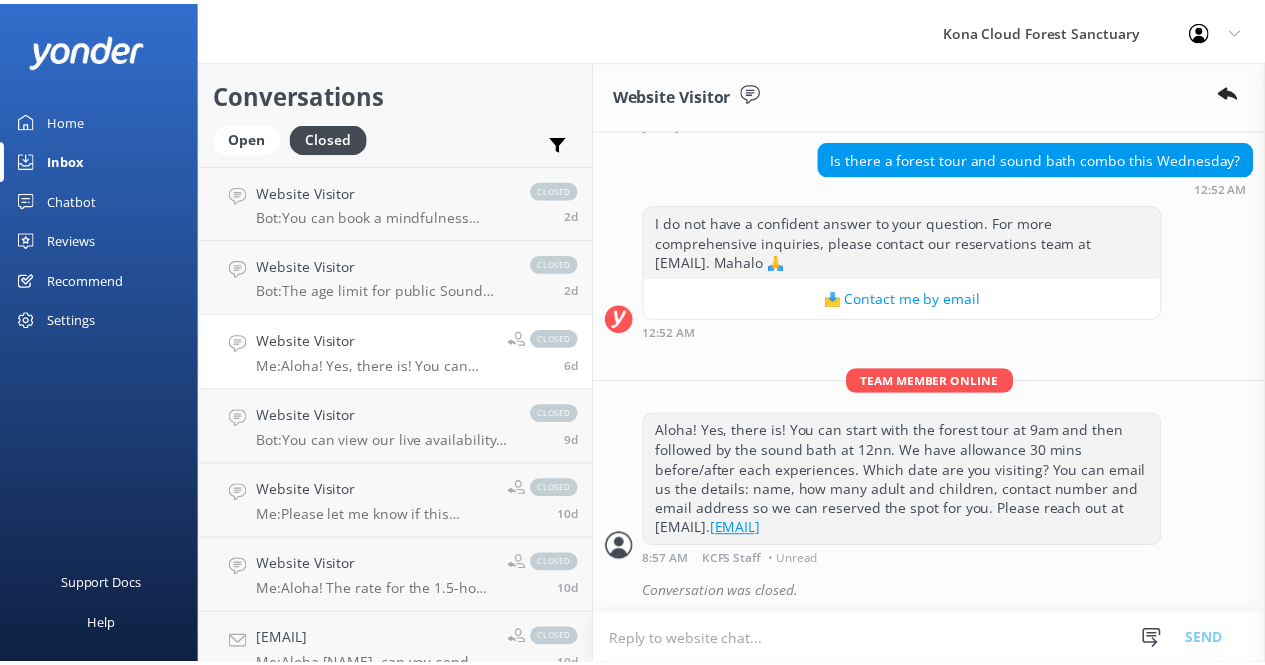 scroll, scrollTop: 260, scrollLeft: 0, axis: vertical 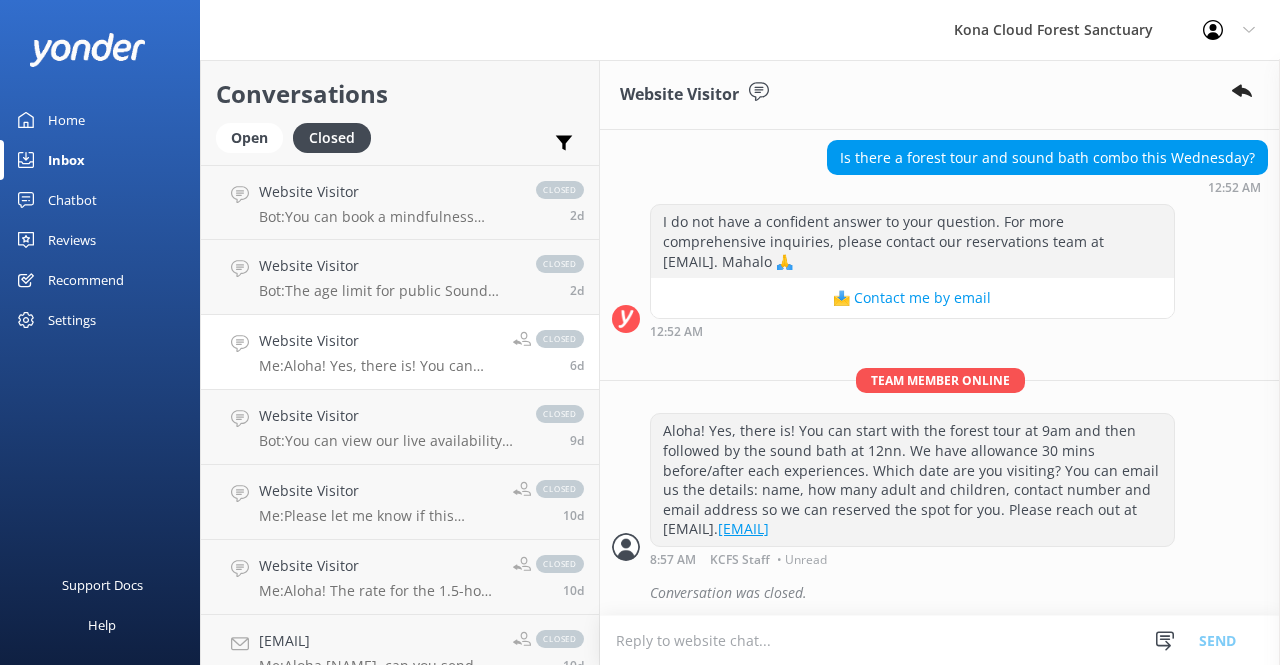 click on "Reviews" at bounding box center [72, 240] 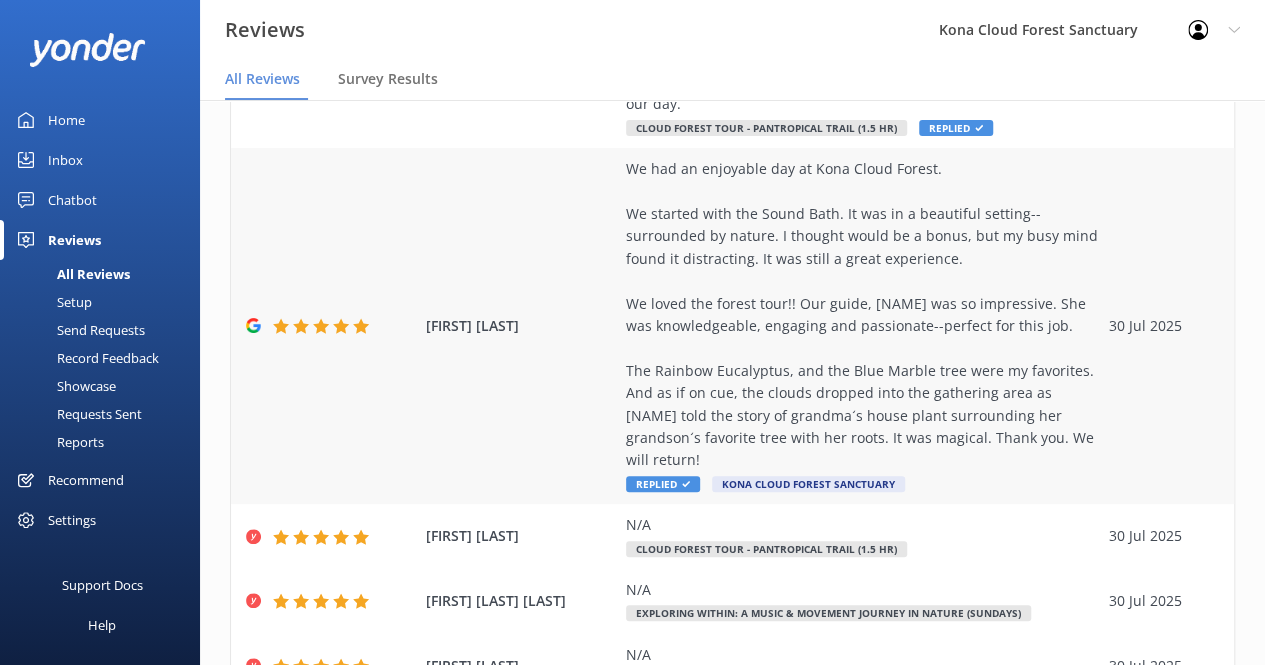 scroll, scrollTop: 680, scrollLeft: 0, axis: vertical 